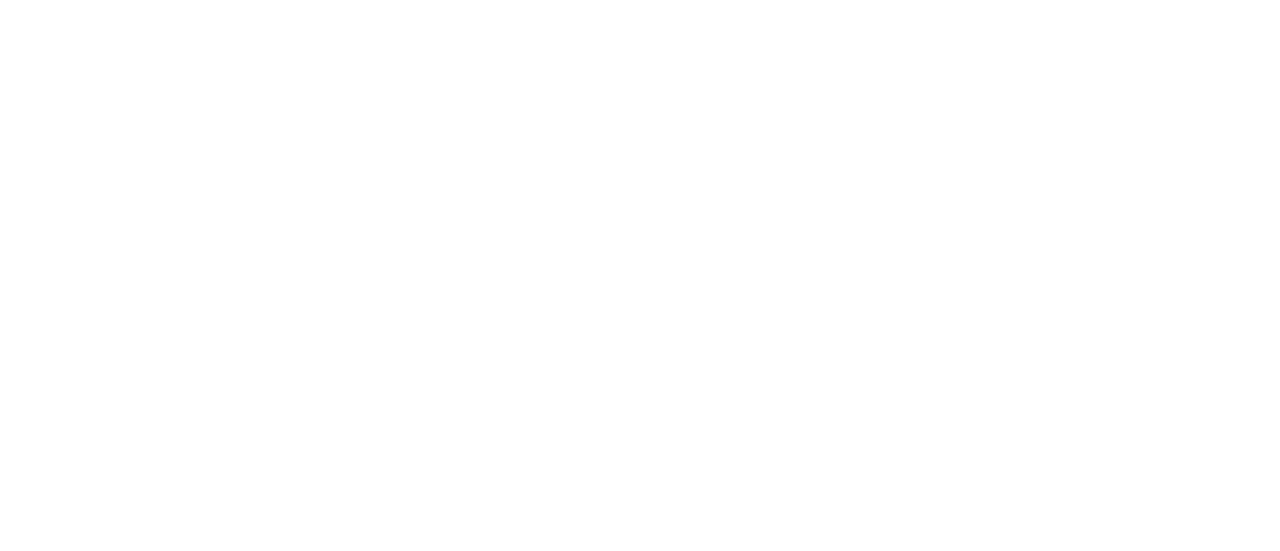 scroll, scrollTop: 0, scrollLeft: 0, axis: both 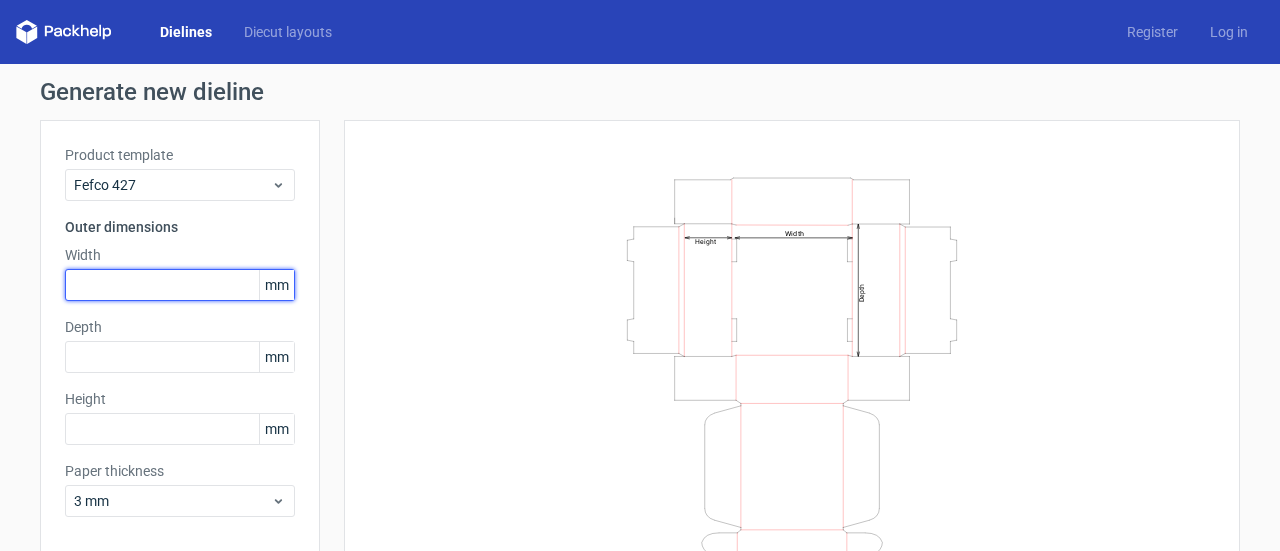 click at bounding box center [180, 285] 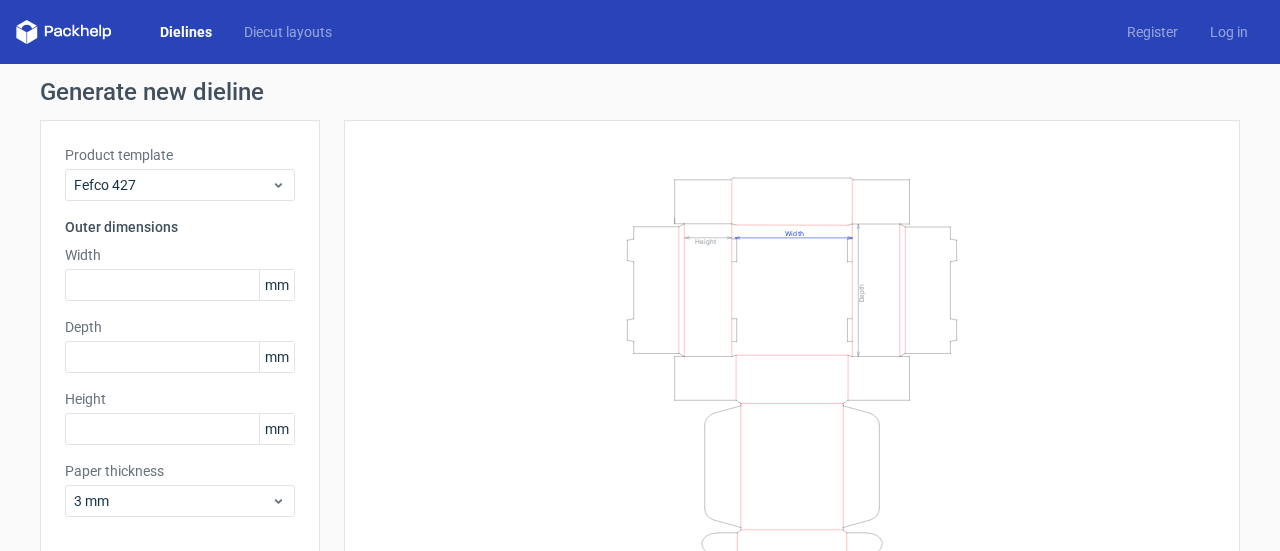 click on "mm" at bounding box center (276, 285) 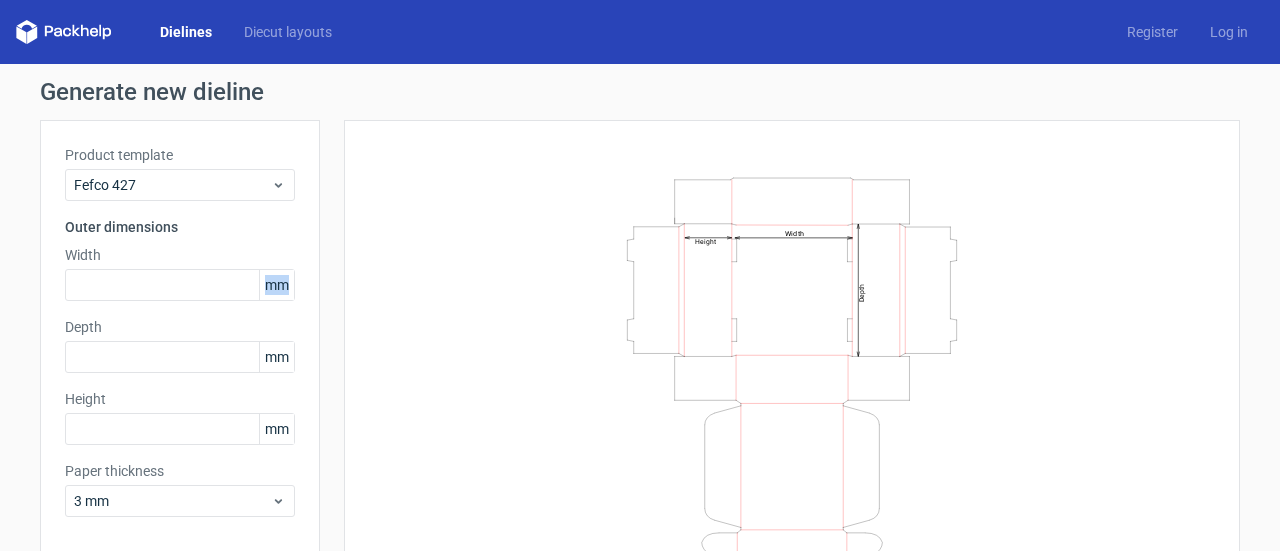 click on "mm" at bounding box center (276, 285) 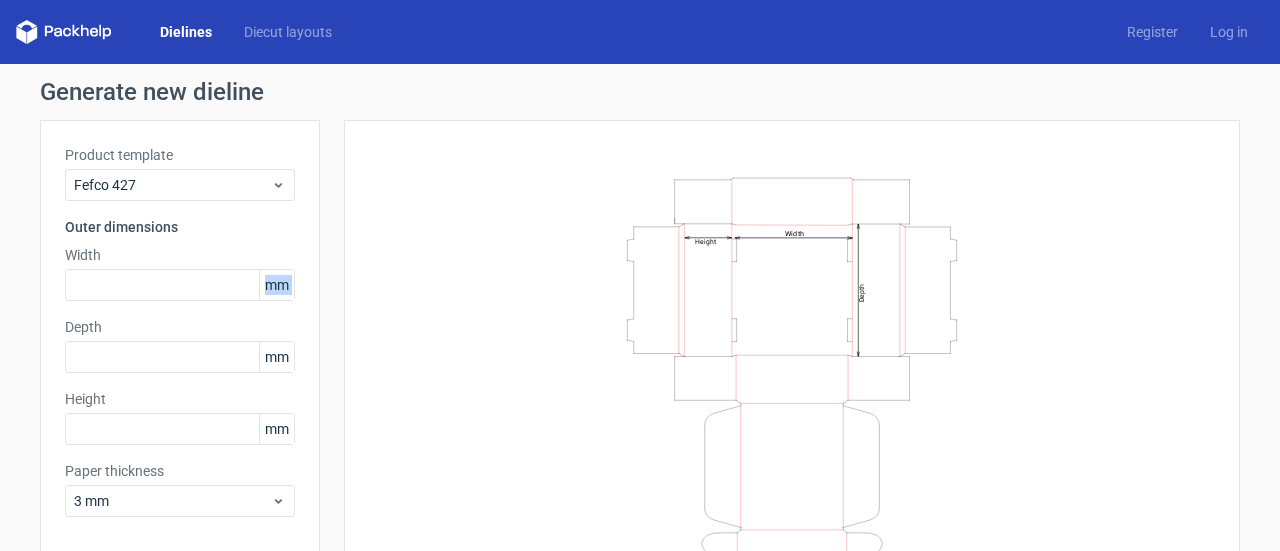 click on "mm" at bounding box center (276, 285) 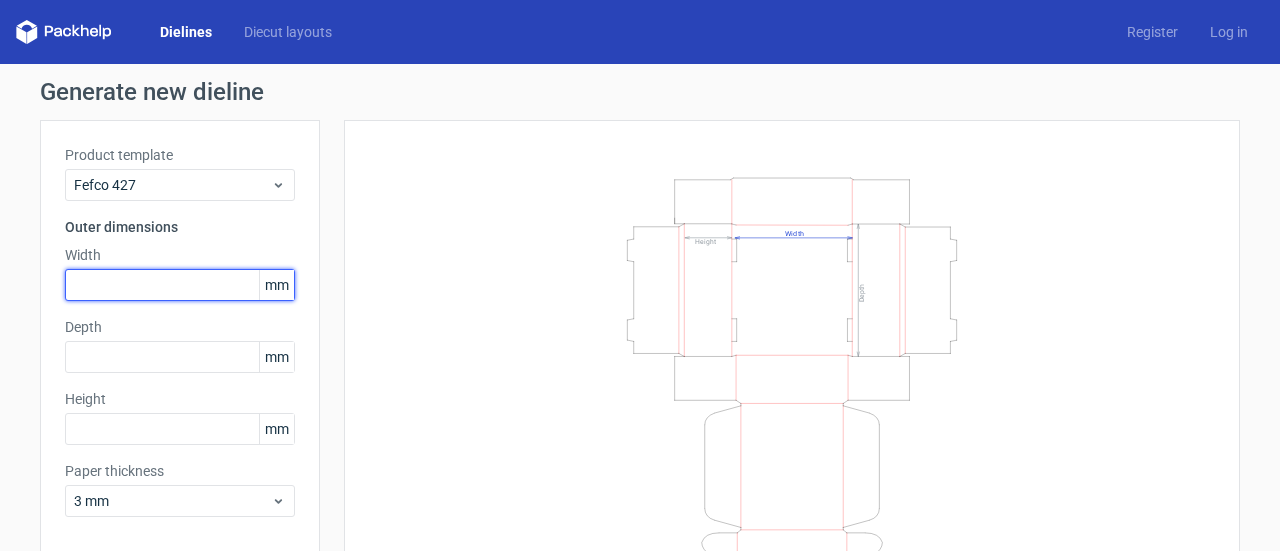 click at bounding box center (180, 285) 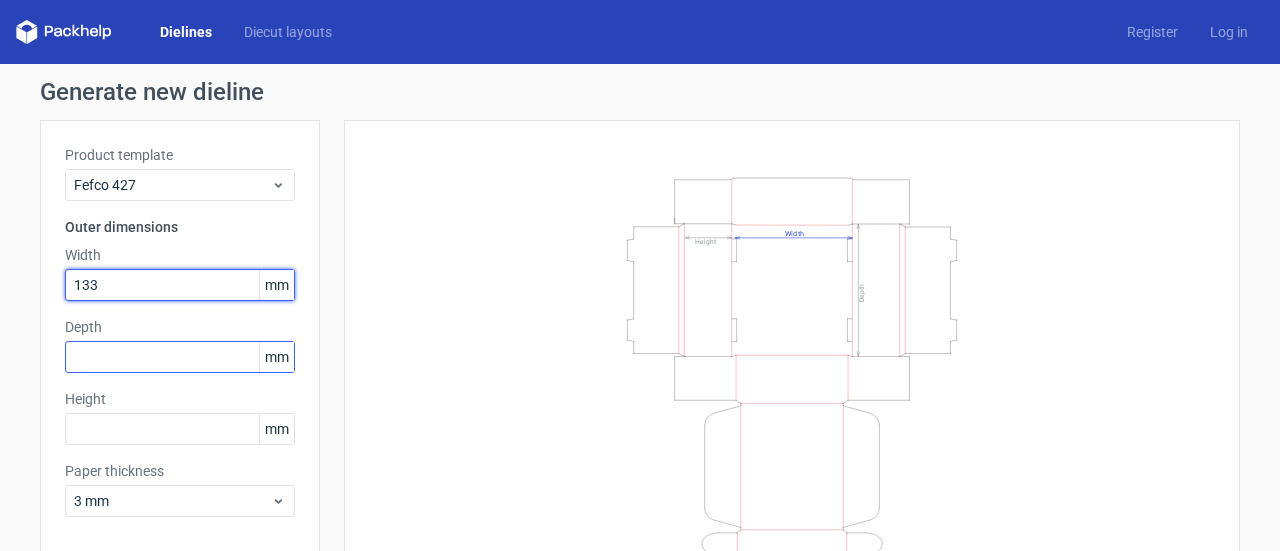 type on "133" 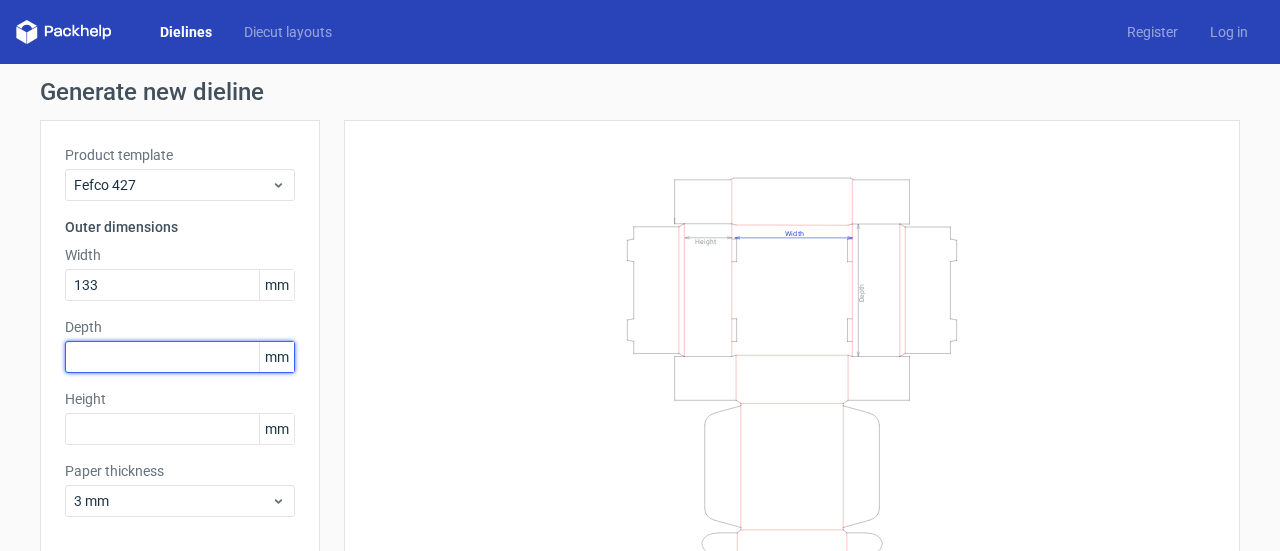 click at bounding box center (180, 357) 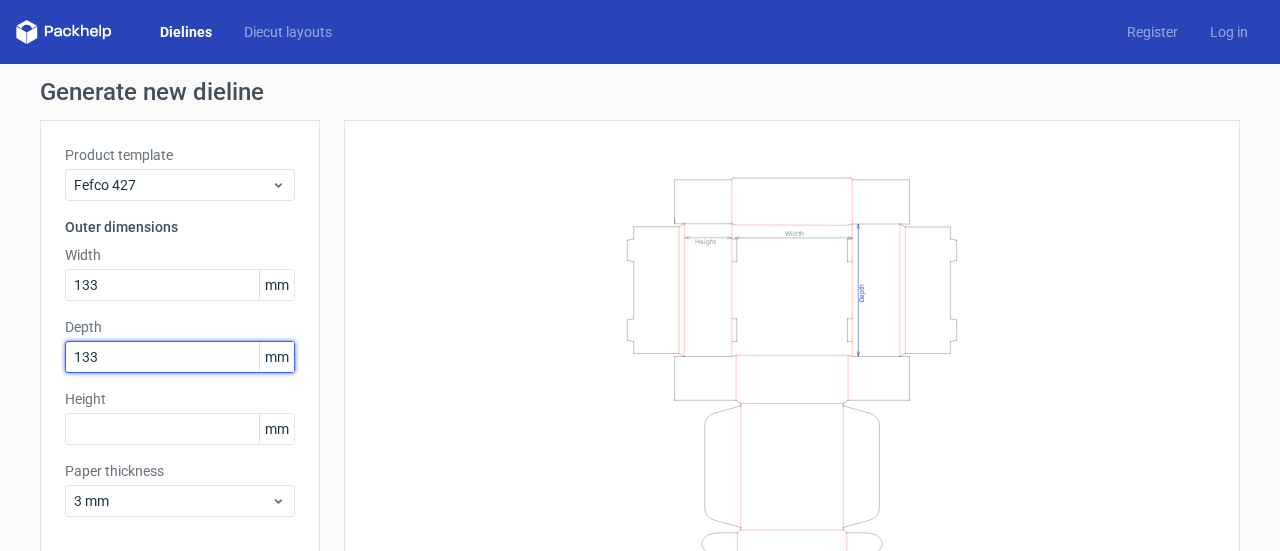 type on "133" 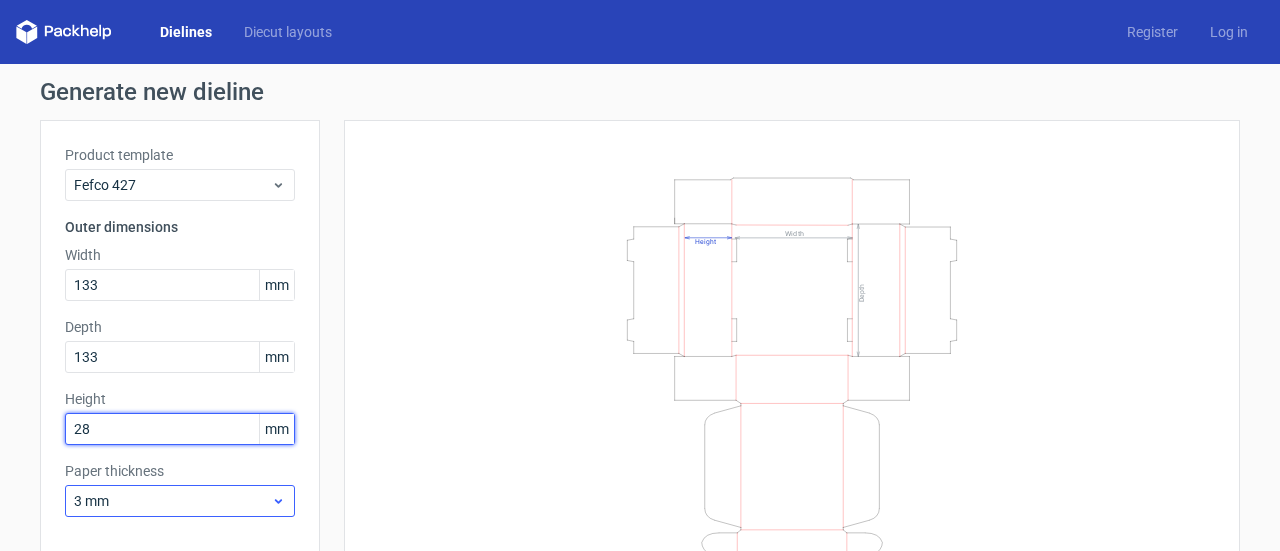 type on "28" 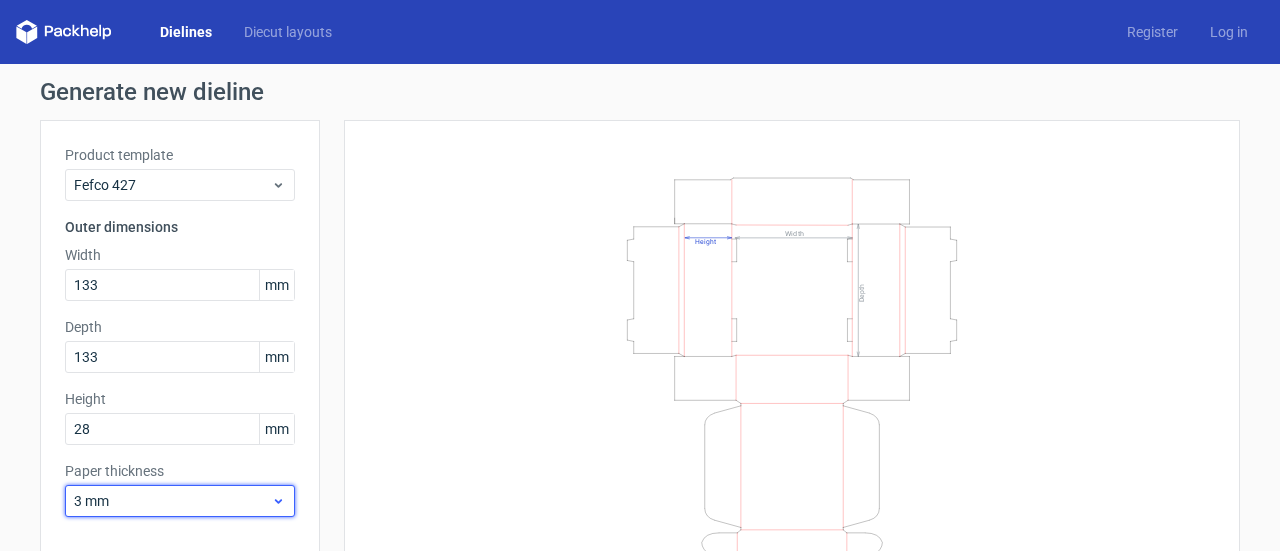 click on "3 mm" at bounding box center (172, 501) 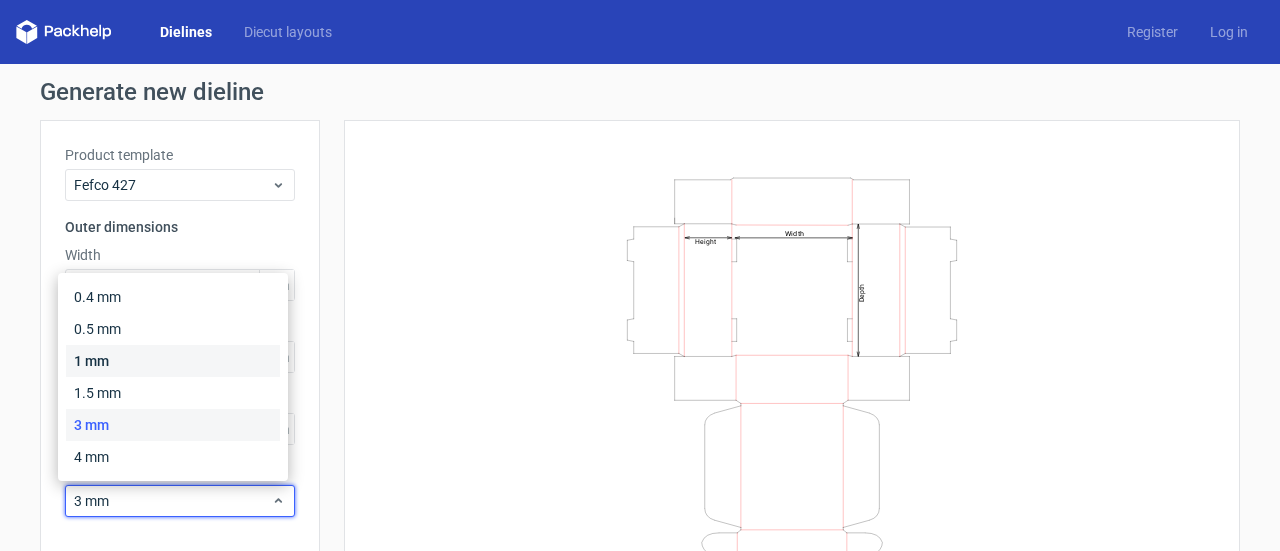 click on "1 mm" at bounding box center (173, 361) 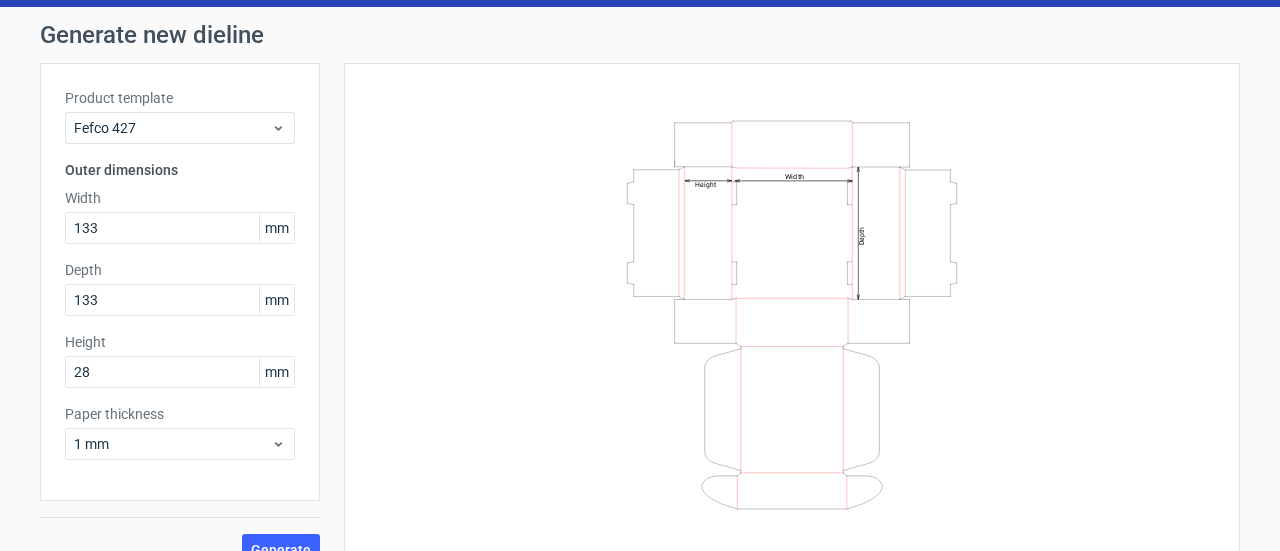 scroll, scrollTop: 88, scrollLeft: 0, axis: vertical 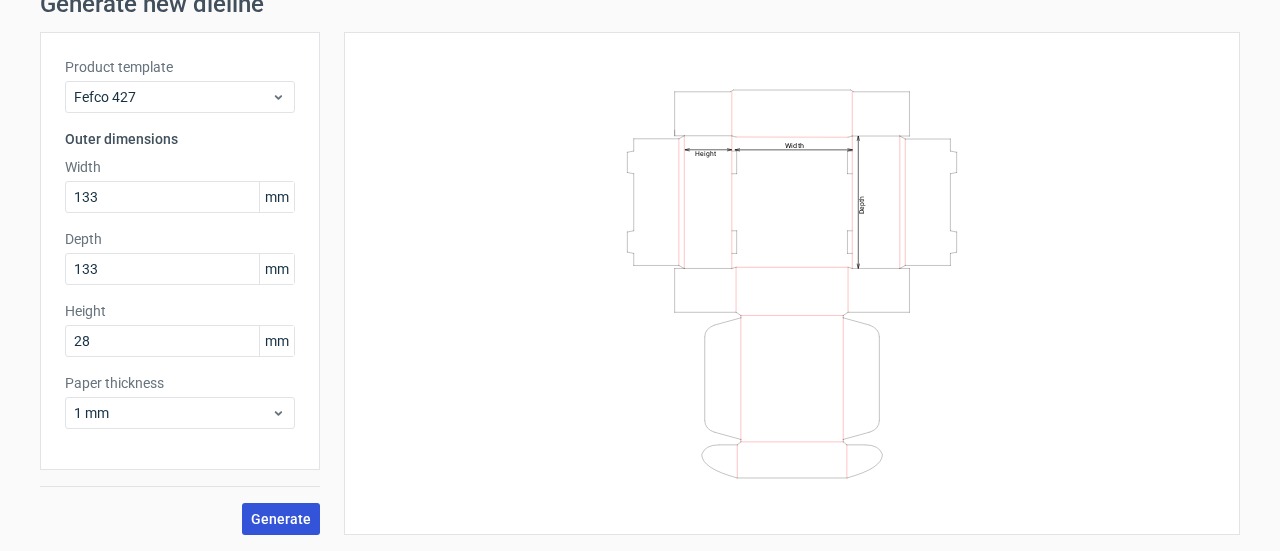 click on "Generate" at bounding box center (281, 519) 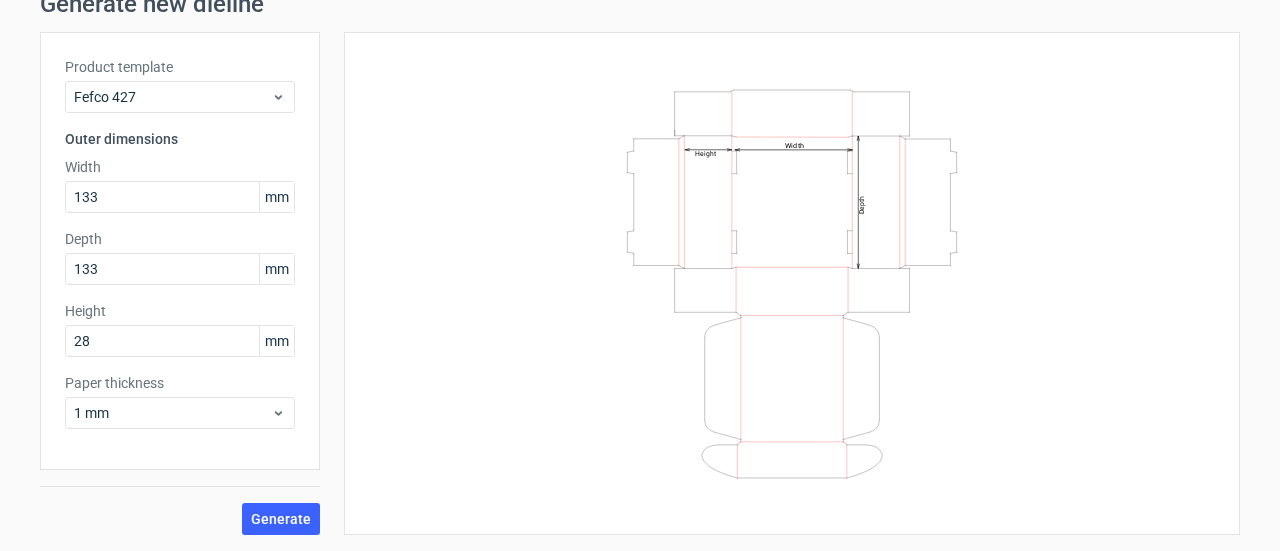 click on "Width
Depth
Height" at bounding box center (792, 283) 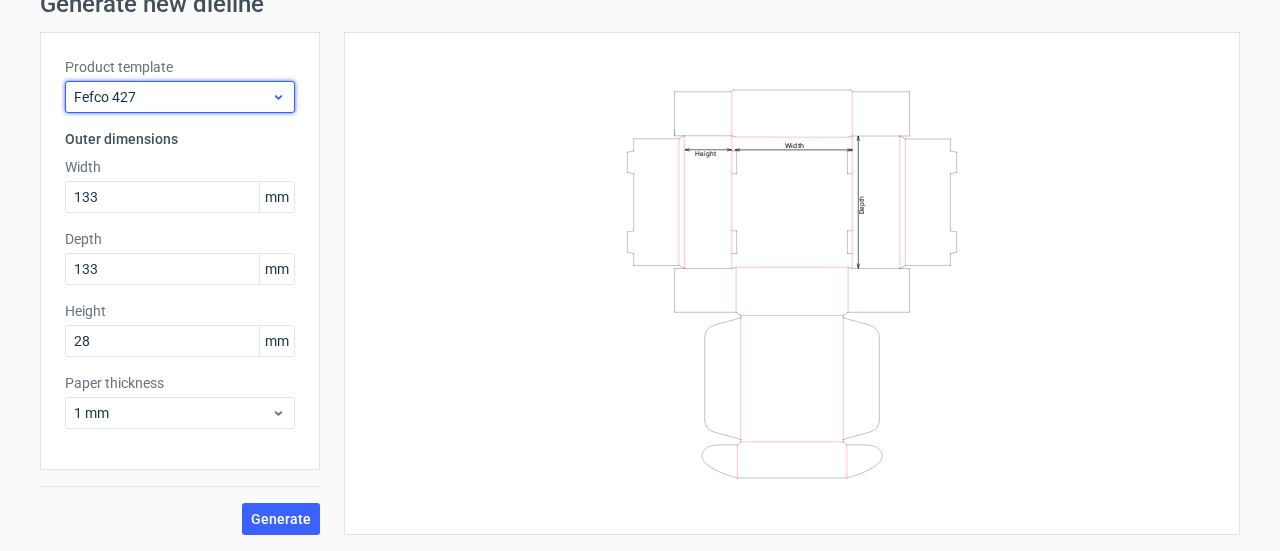 click on "Fefco 427" at bounding box center [172, 97] 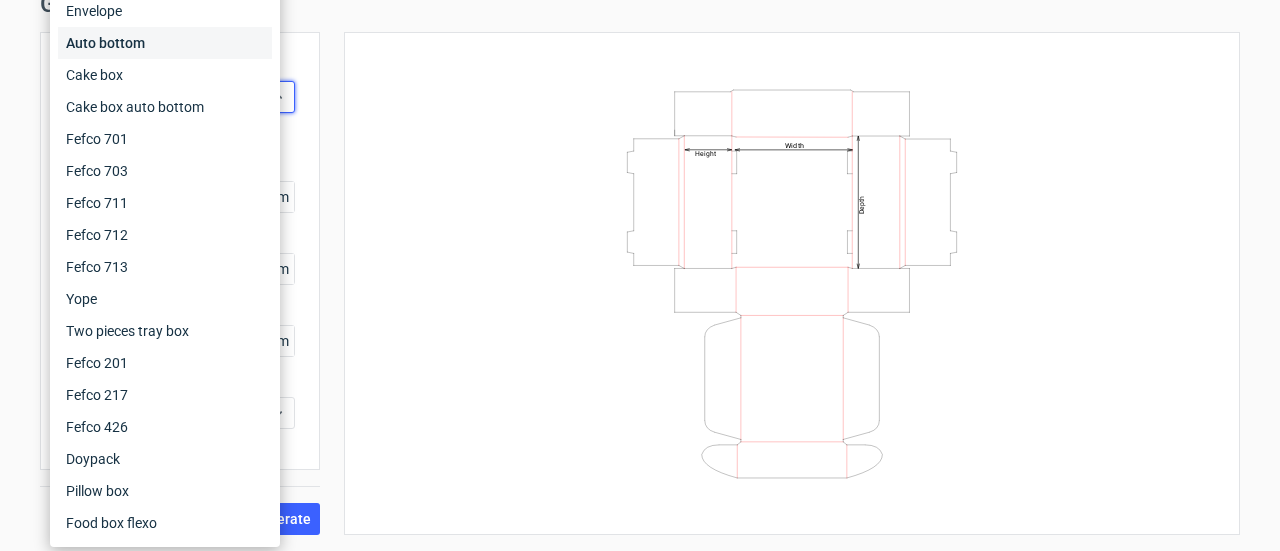 click on "Auto bottom" at bounding box center [165, 43] 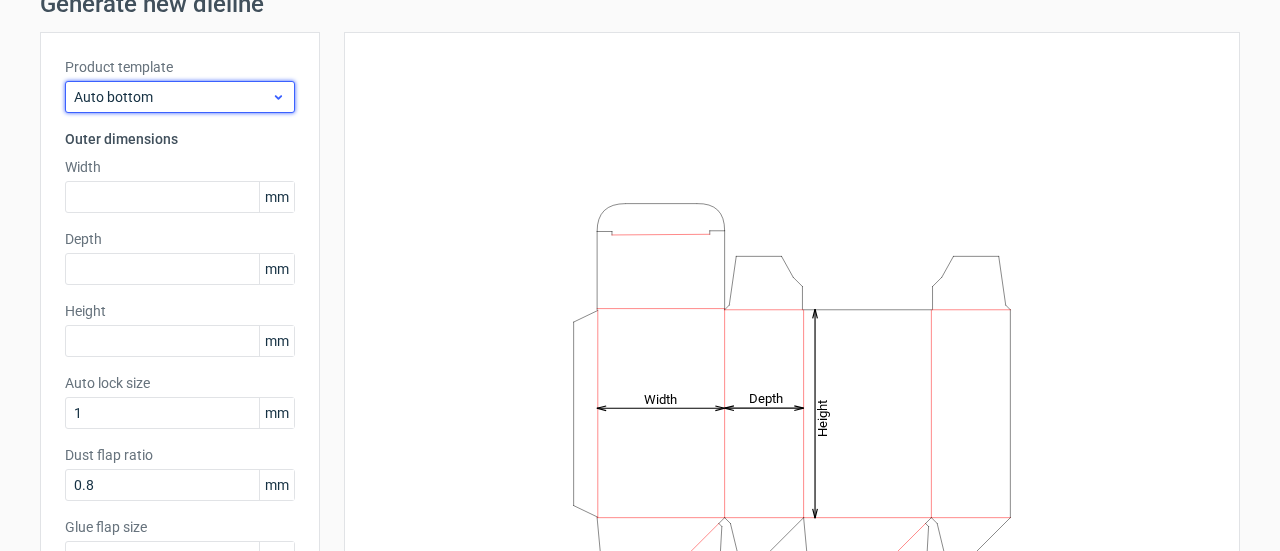 click on "Auto bottom" at bounding box center [172, 97] 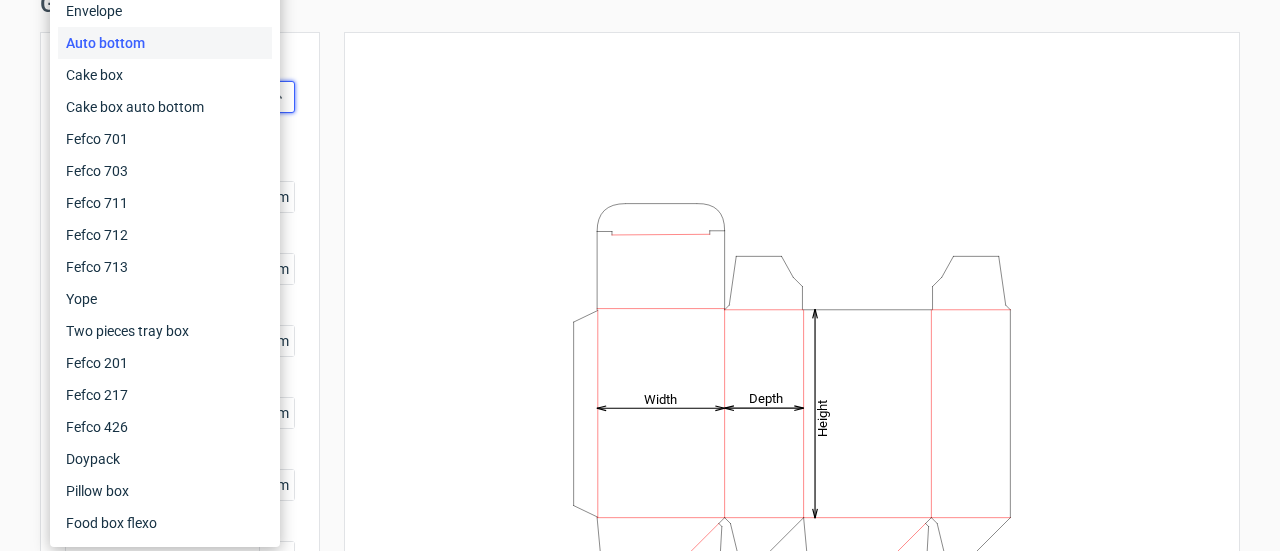 click on "Height   Depth   Width" at bounding box center (792, 391) 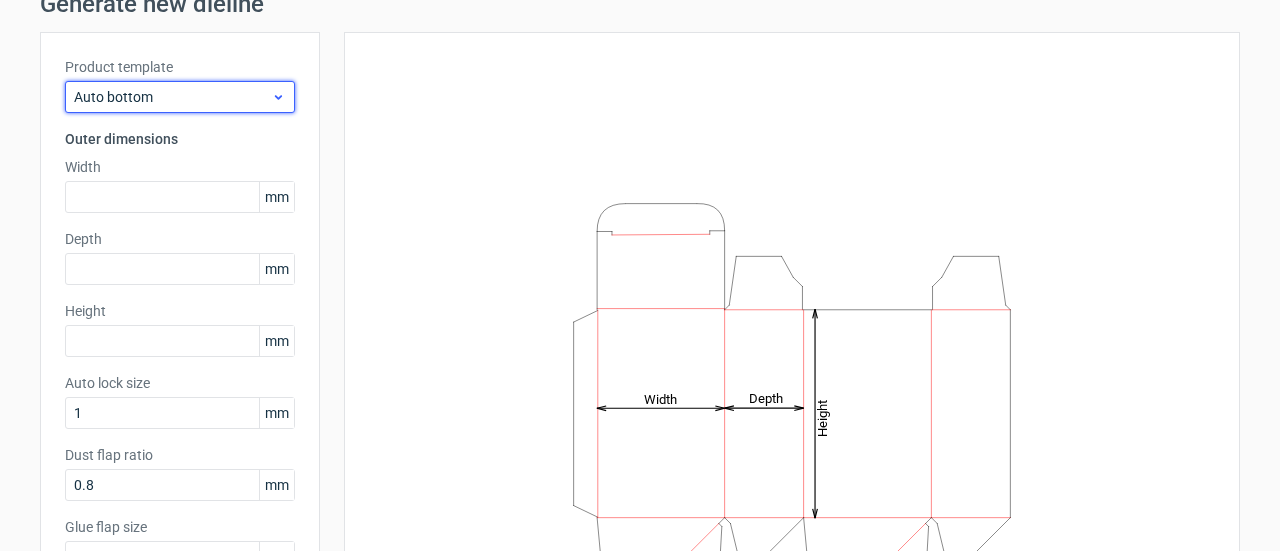 click on "Auto bottom" at bounding box center [172, 97] 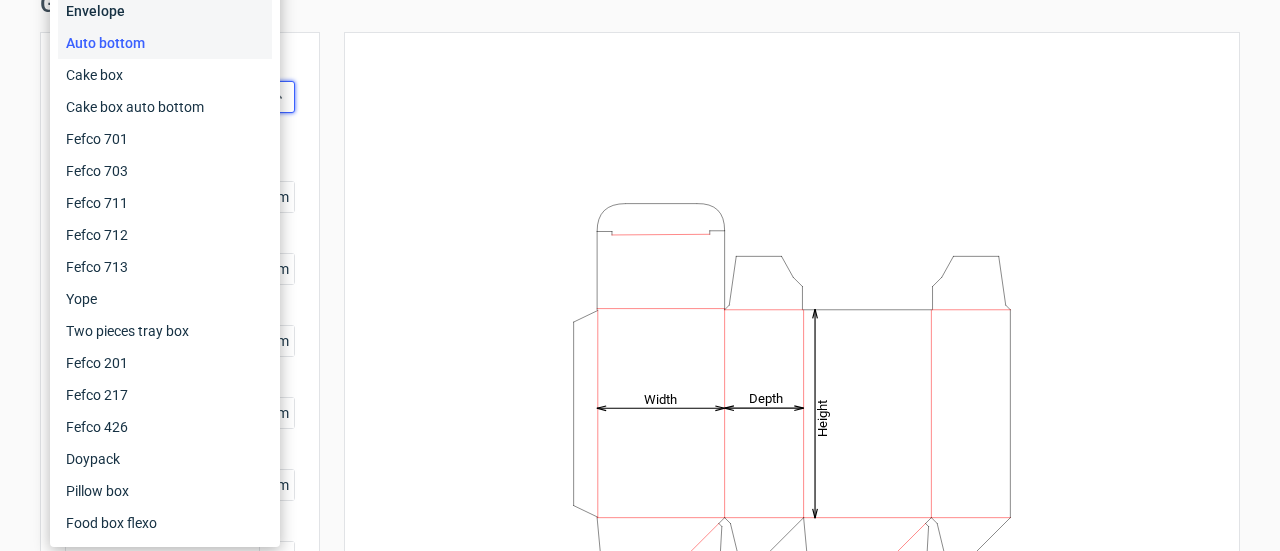 click on "Envelope" at bounding box center (165, 11) 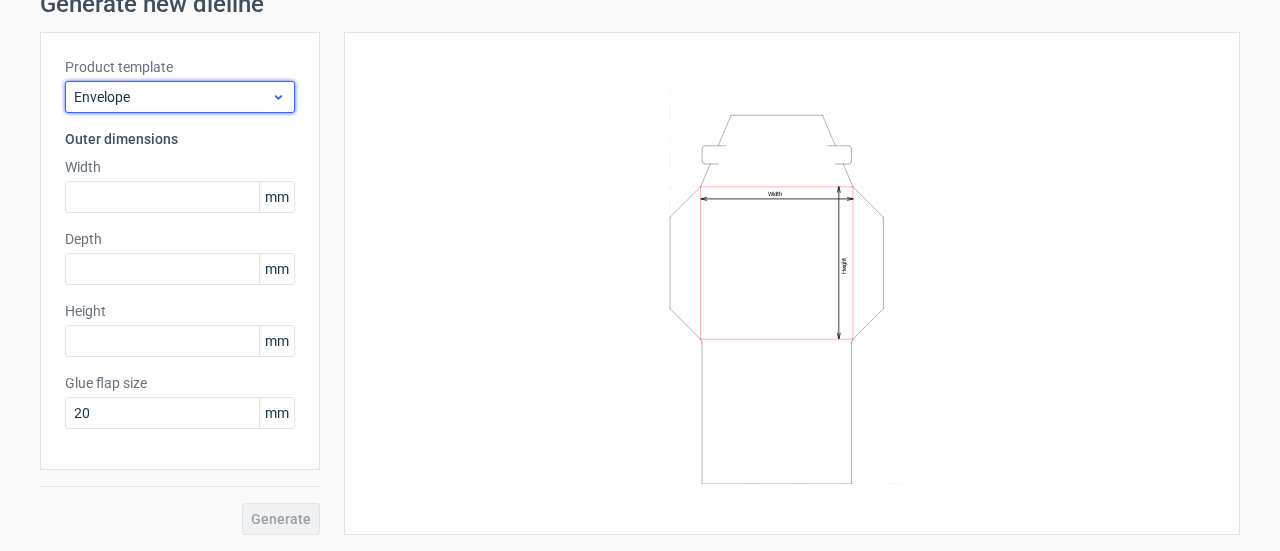 click on "Envelope" at bounding box center (172, 97) 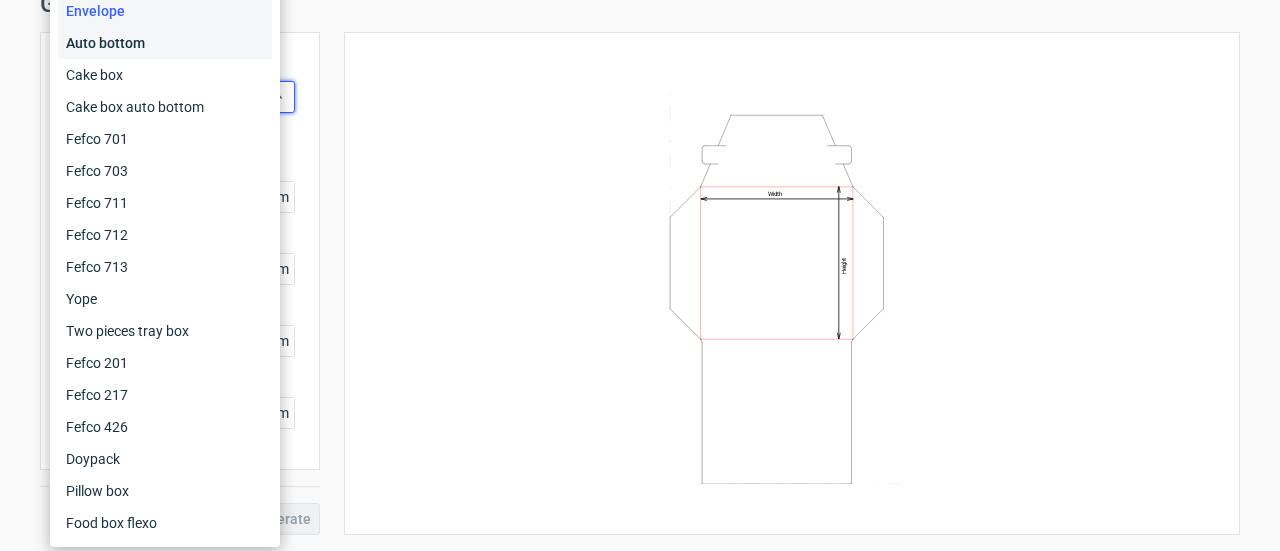 click on "Auto bottom" at bounding box center [165, 43] 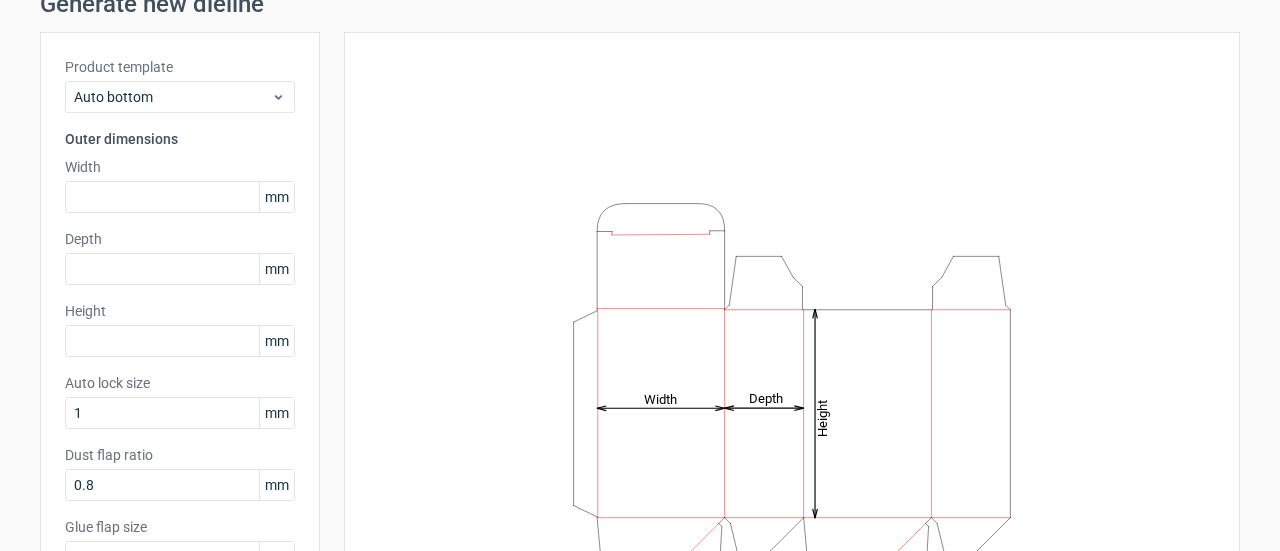 scroll, scrollTop: 188, scrollLeft: 0, axis: vertical 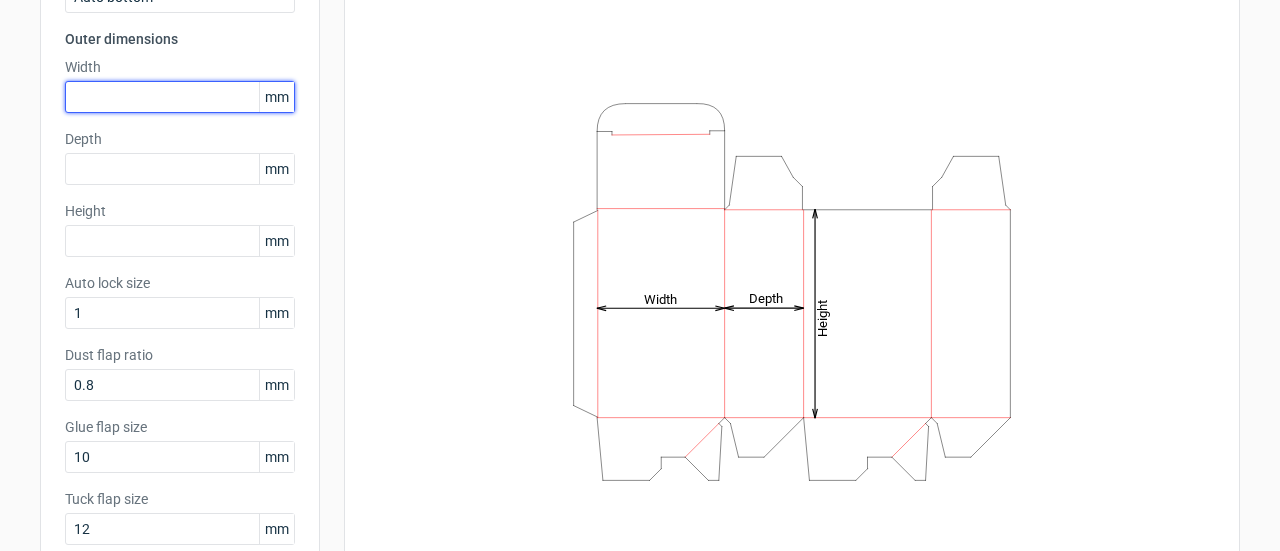 click at bounding box center [180, 97] 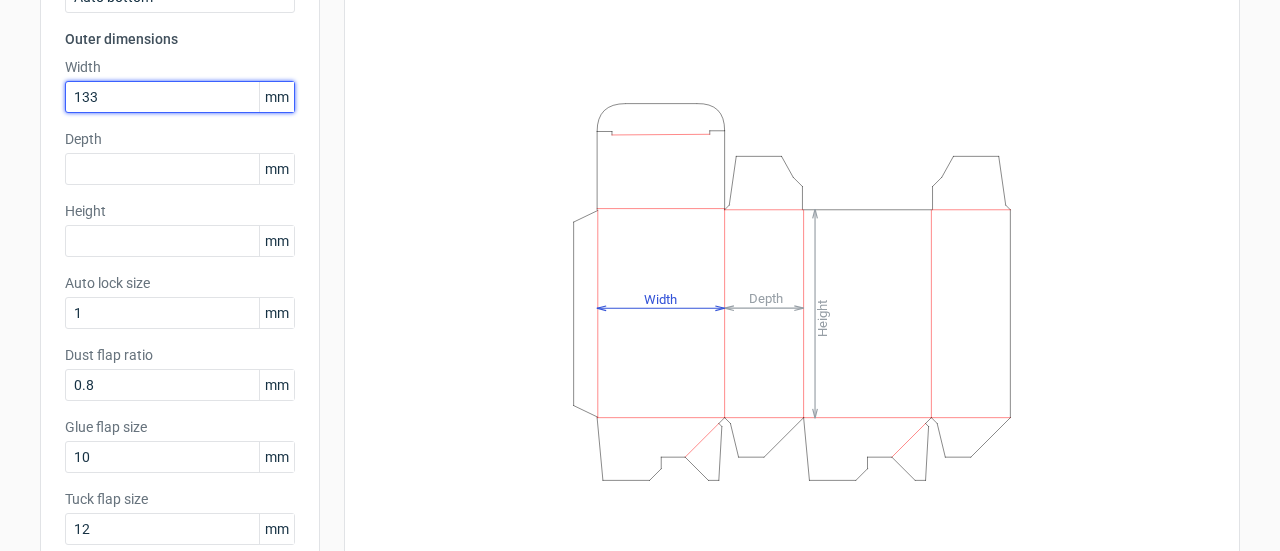type on "133" 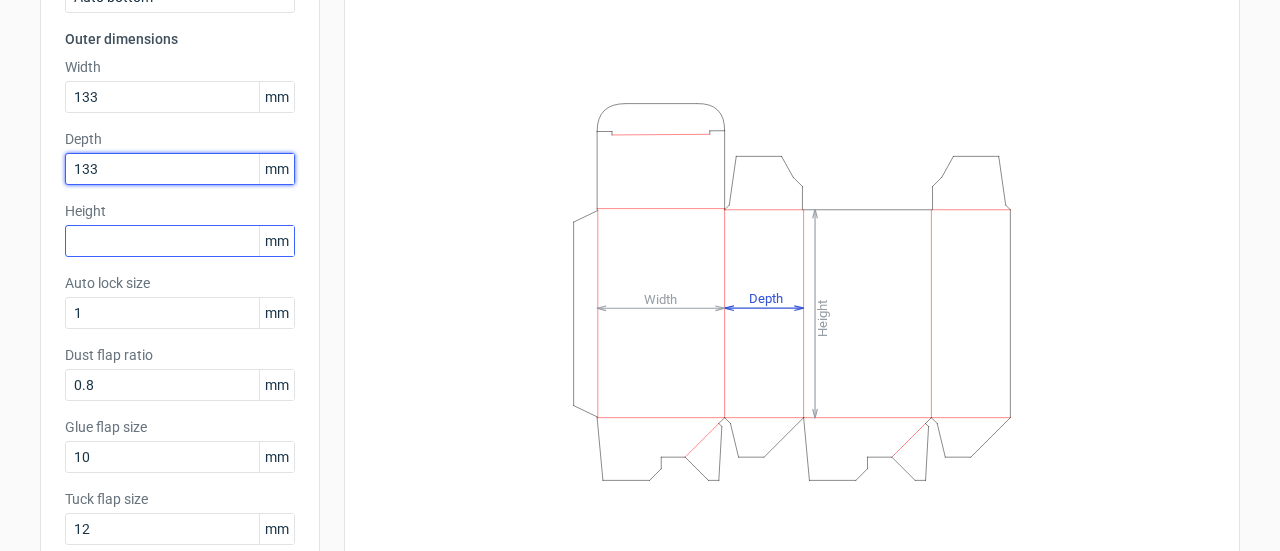 type on "133" 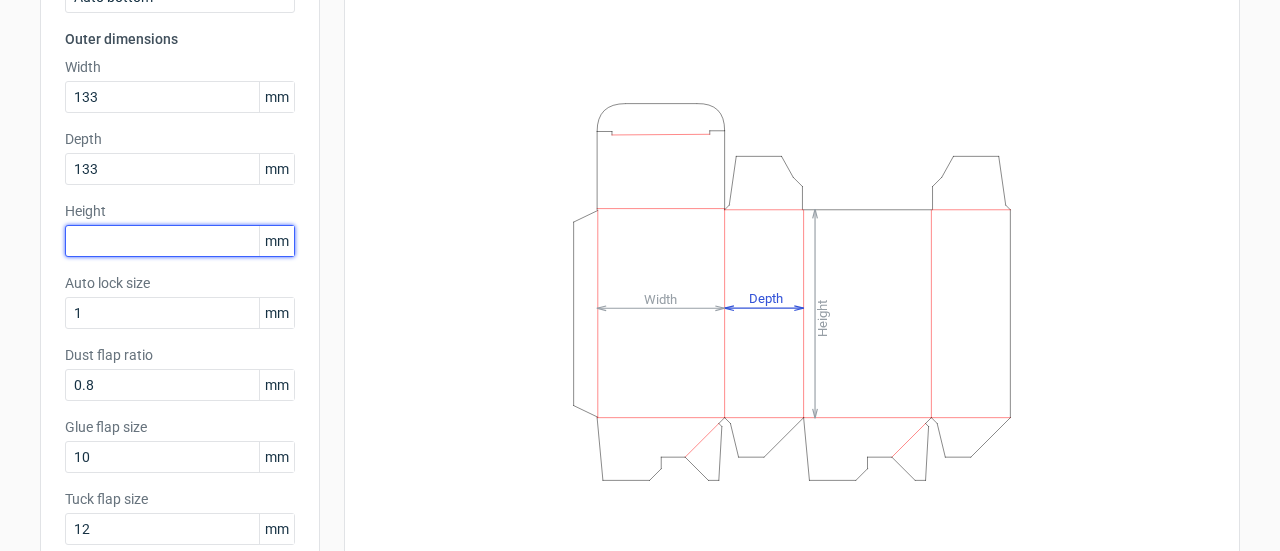click at bounding box center [180, 241] 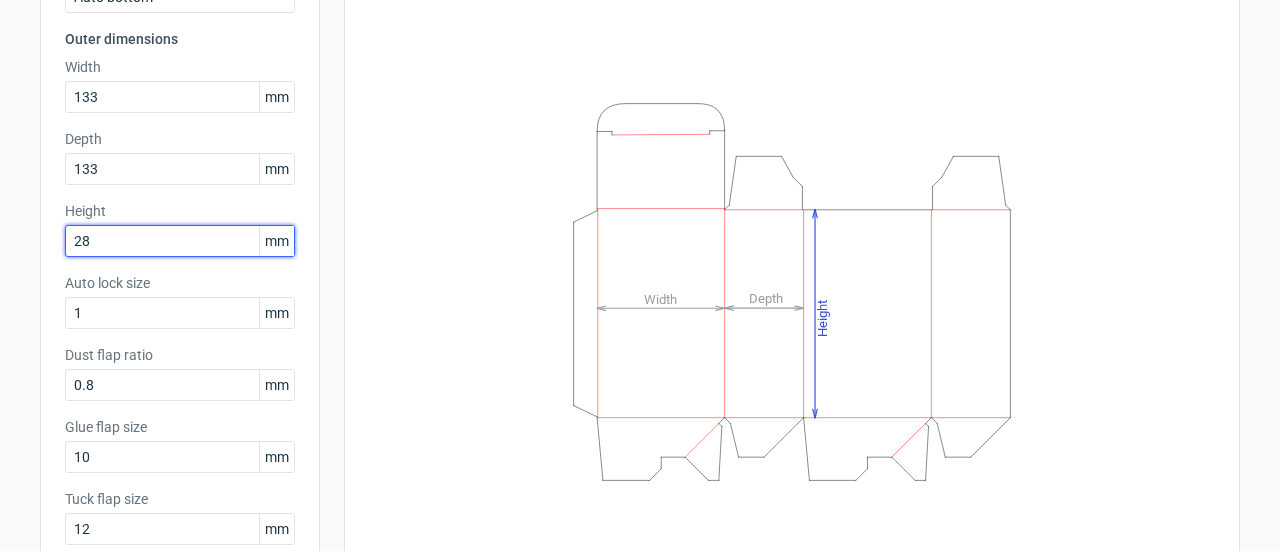 type on "28" 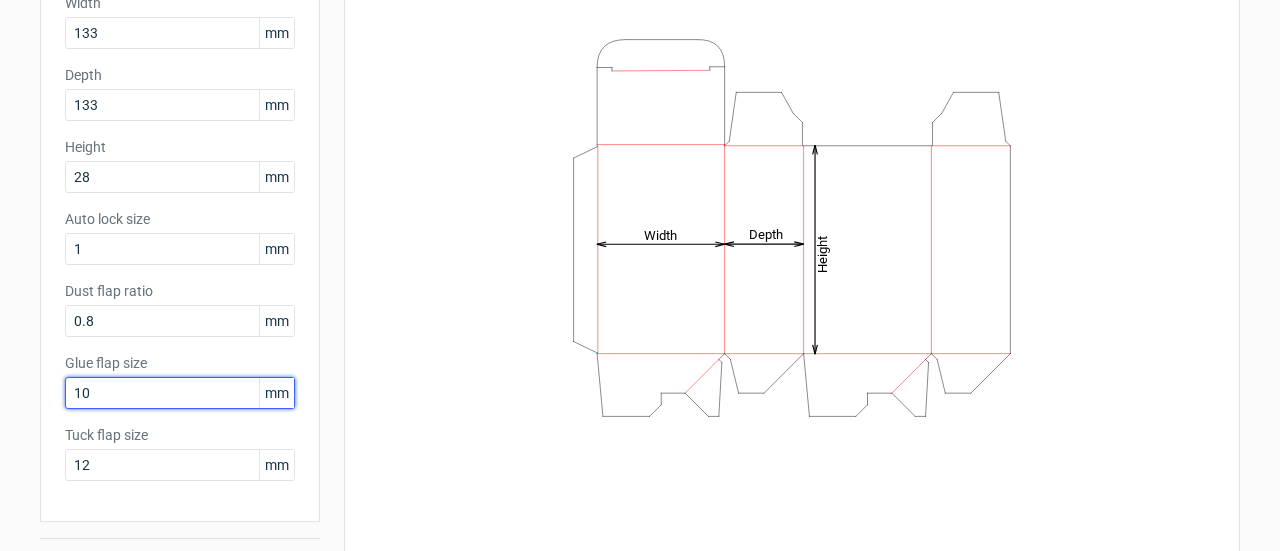scroll, scrollTop: 288, scrollLeft: 0, axis: vertical 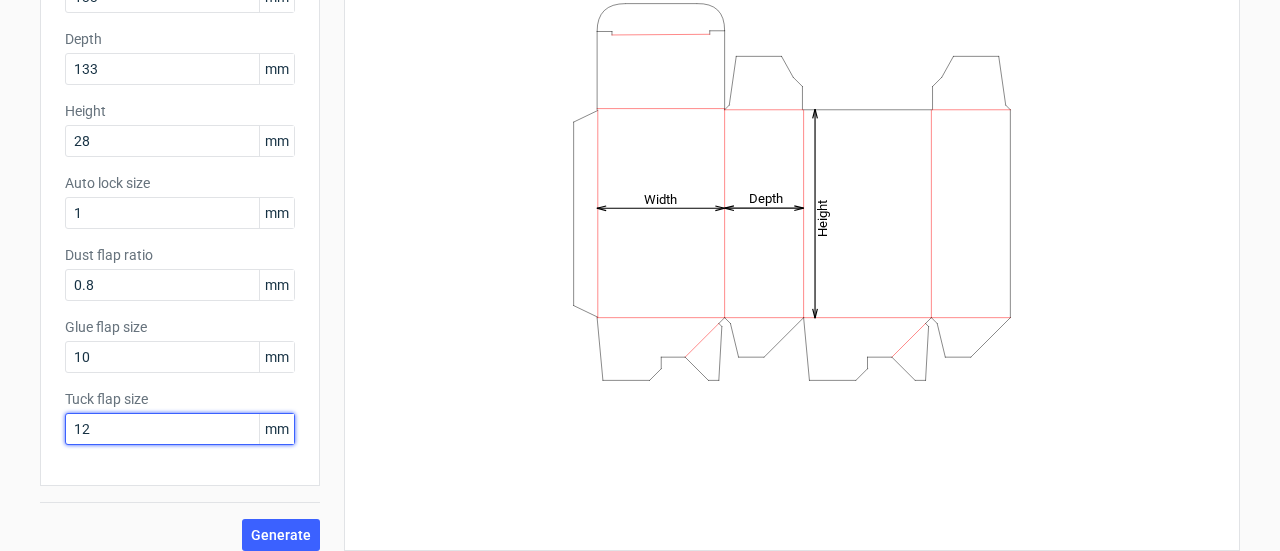 click on "12" at bounding box center (180, 429) 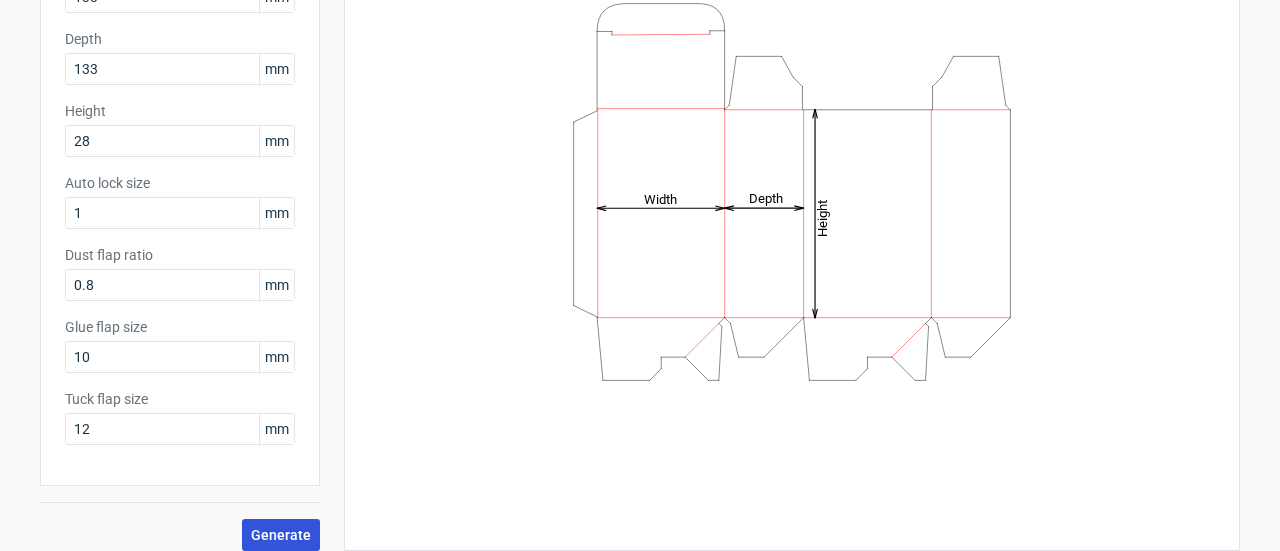 click on "Generate" at bounding box center [281, 535] 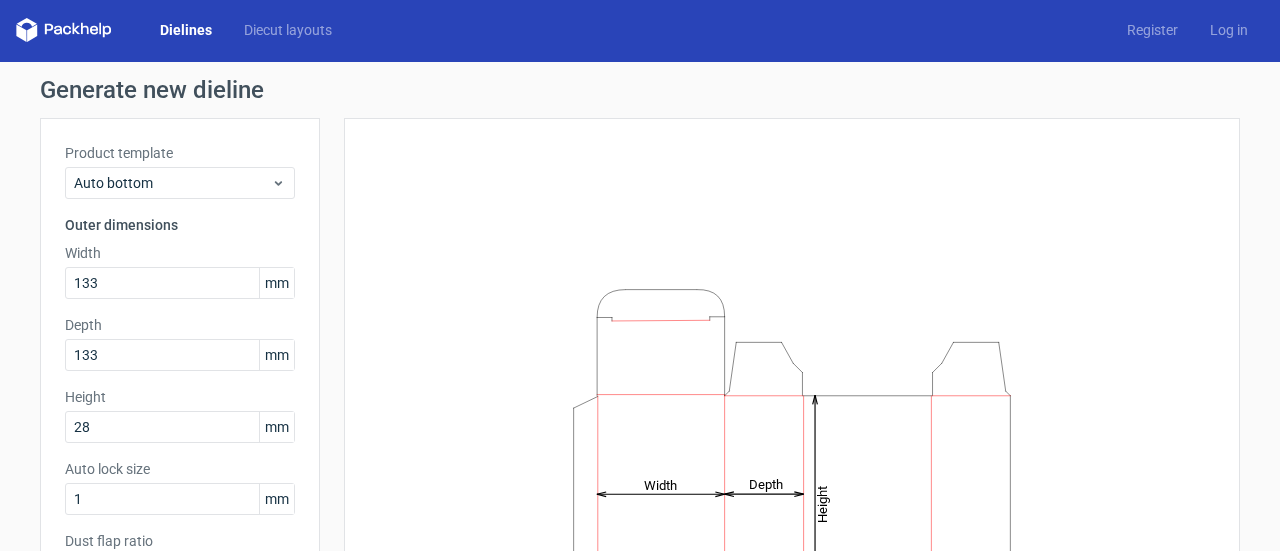scroll, scrollTop: 0, scrollLeft: 0, axis: both 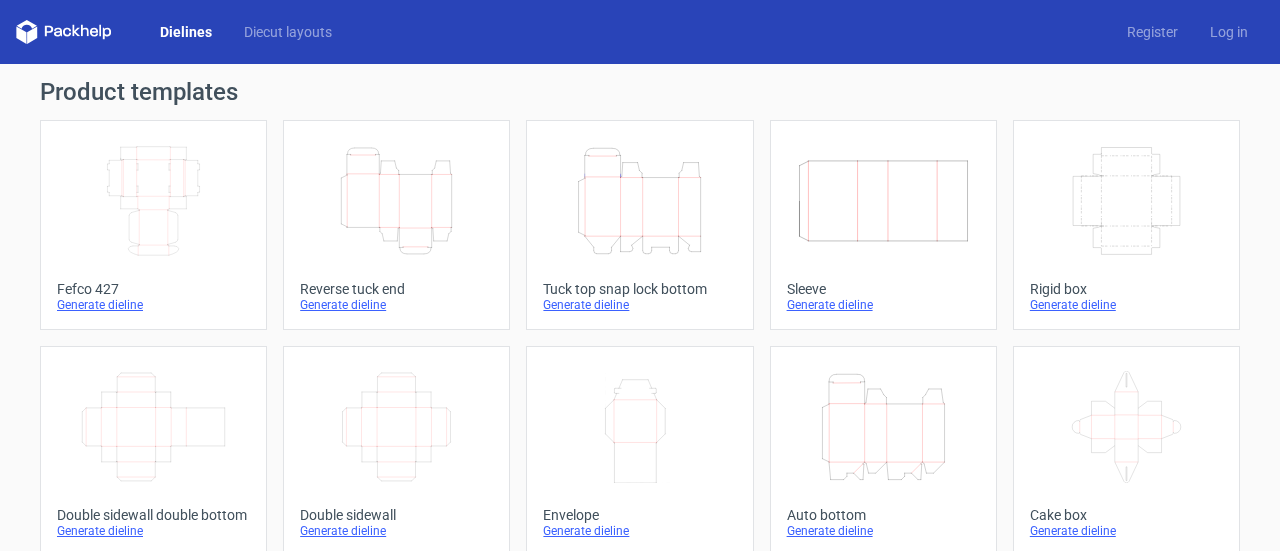 click on "Dielines" at bounding box center [186, 32] 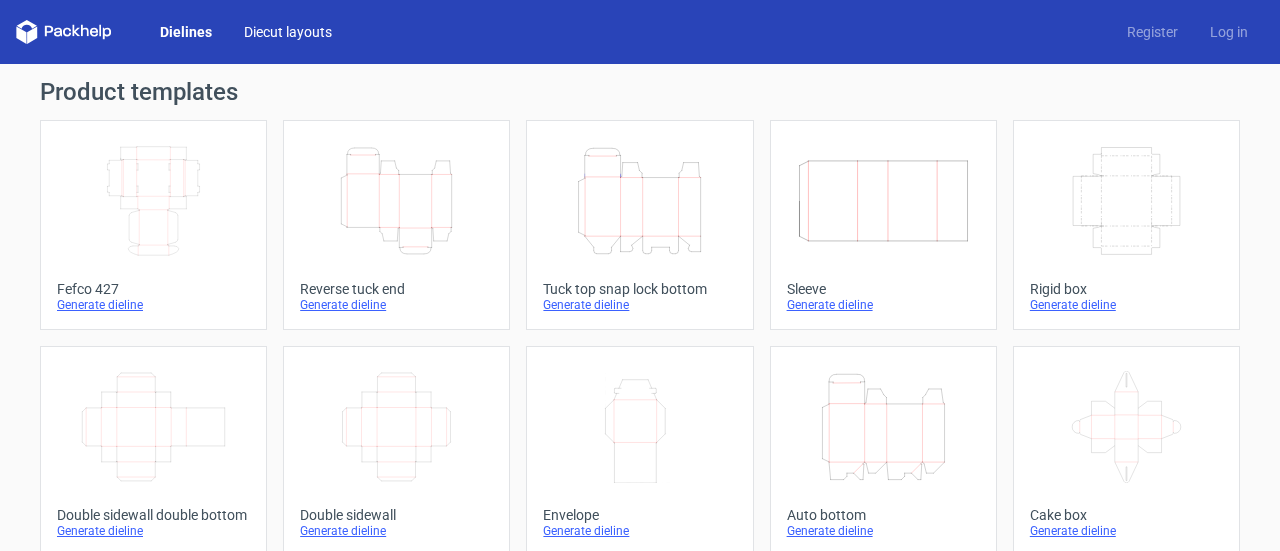 click on "Diecut layouts" at bounding box center (288, 32) 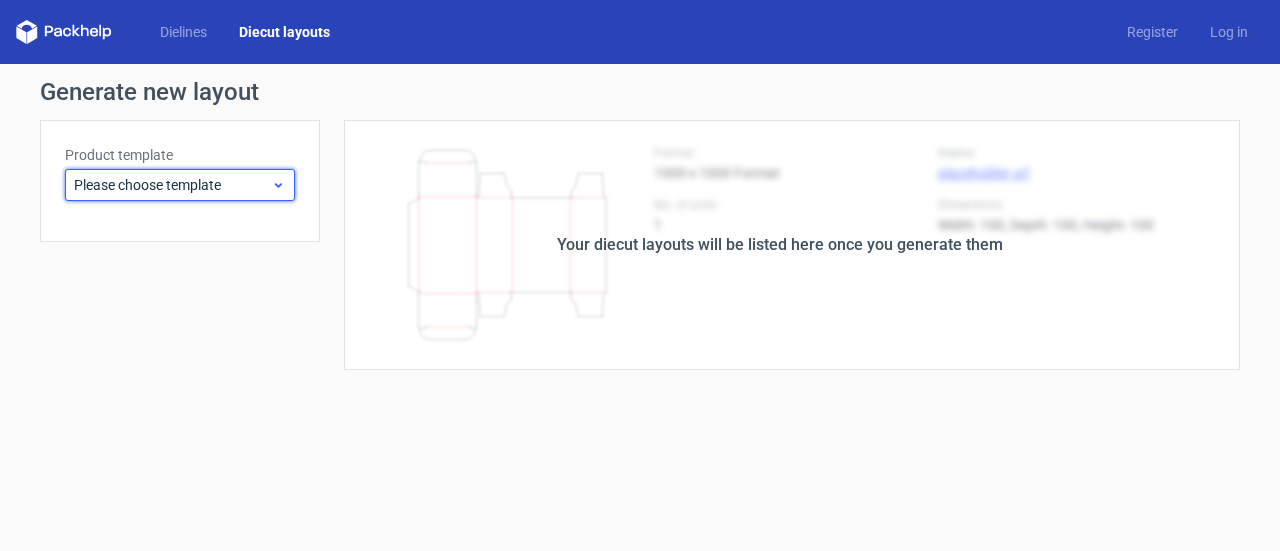 click on "Please choose template" at bounding box center [172, 185] 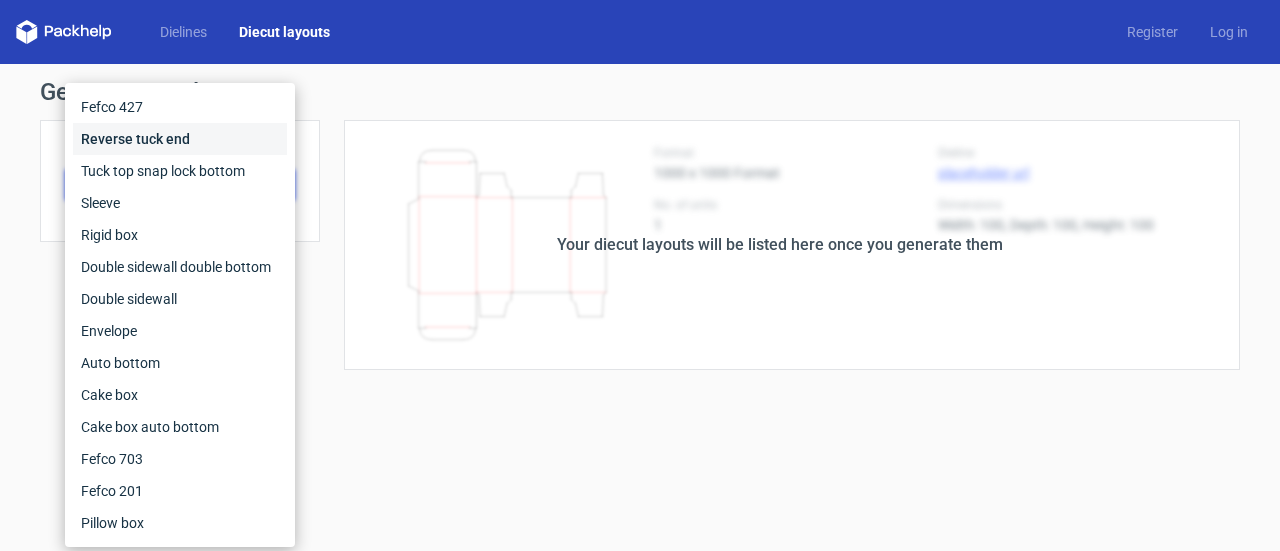 click on "Reverse tuck end" at bounding box center [180, 139] 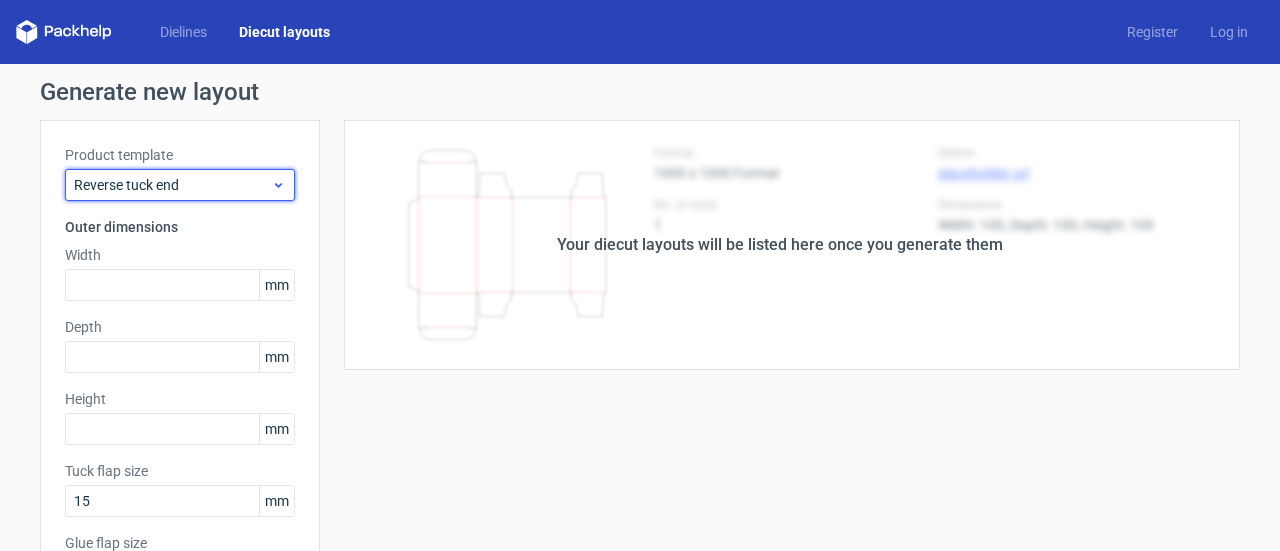 click on "Reverse tuck end" at bounding box center [172, 185] 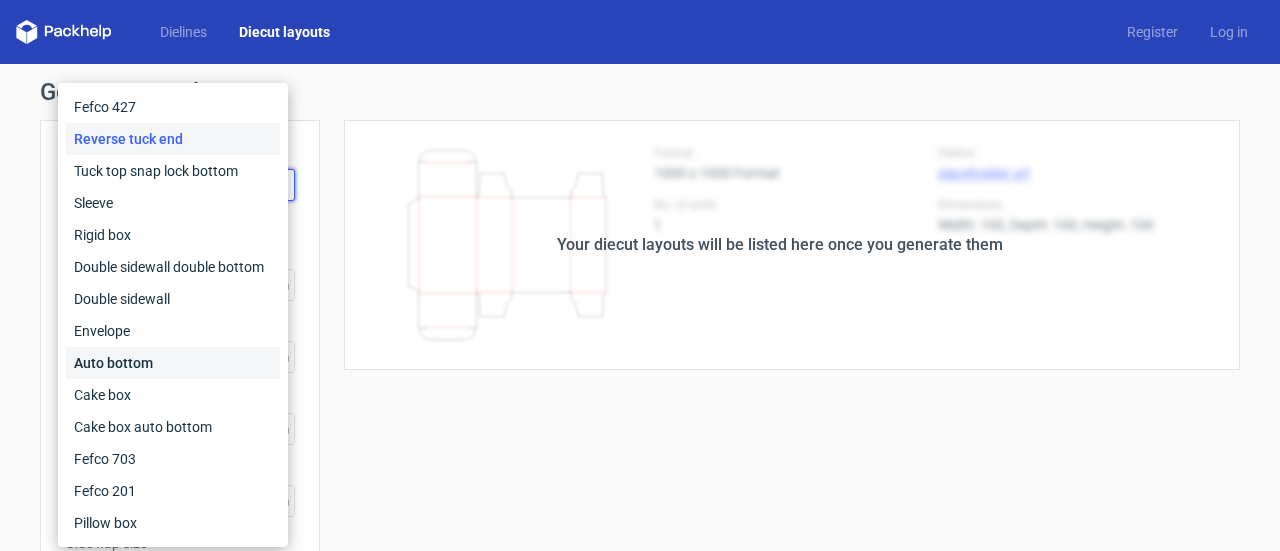 click on "Auto bottom" at bounding box center [173, 363] 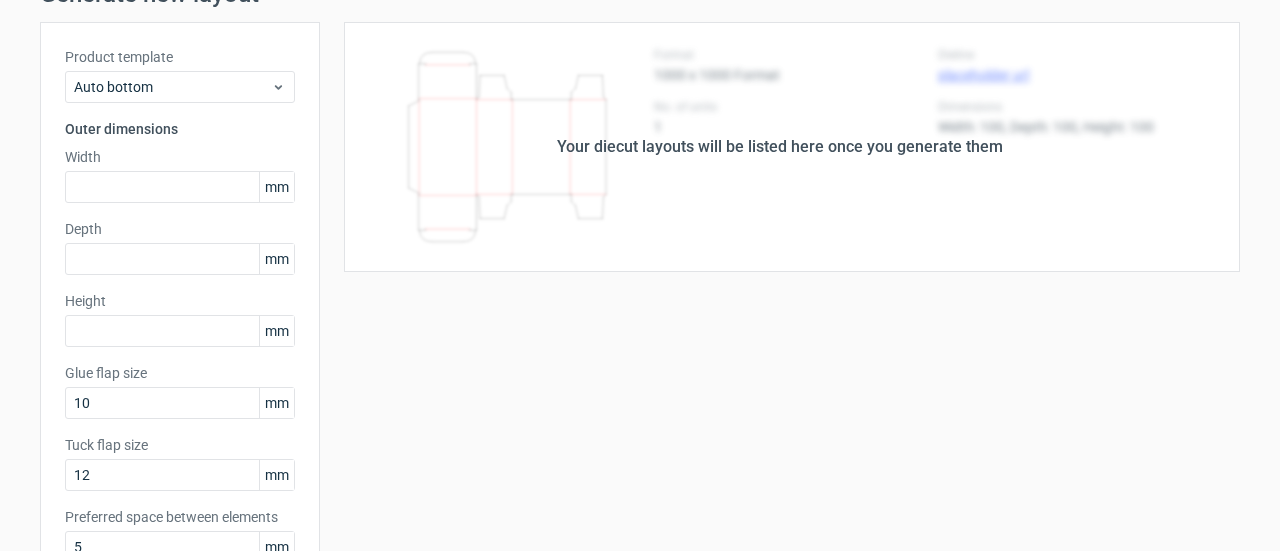 scroll, scrollTop: 0, scrollLeft: 0, axis: both 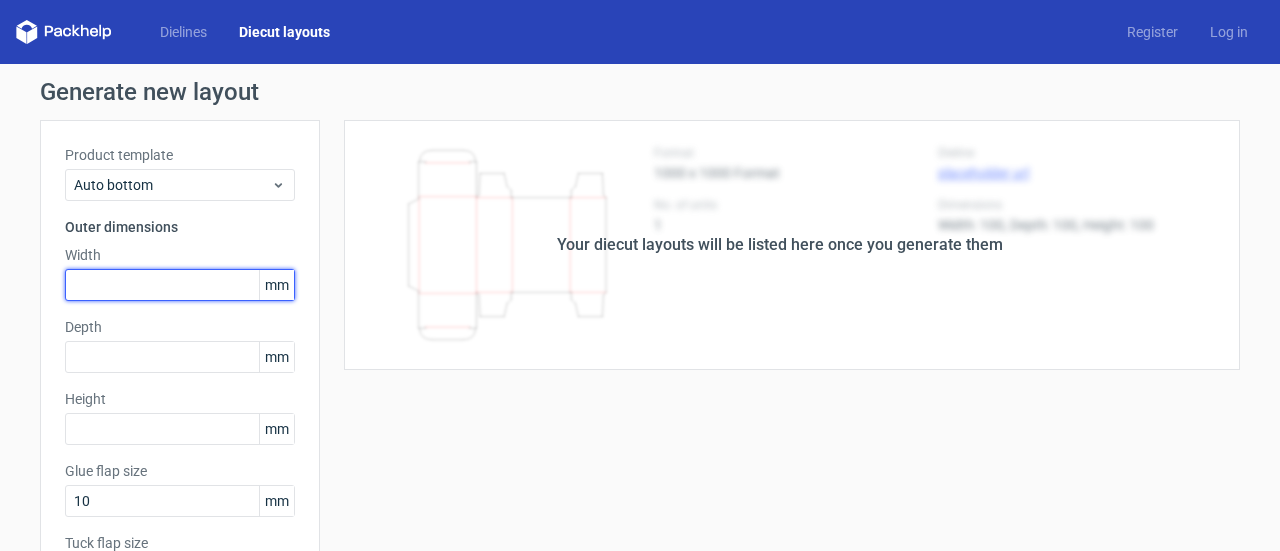 click at bounding box center [180, 285] 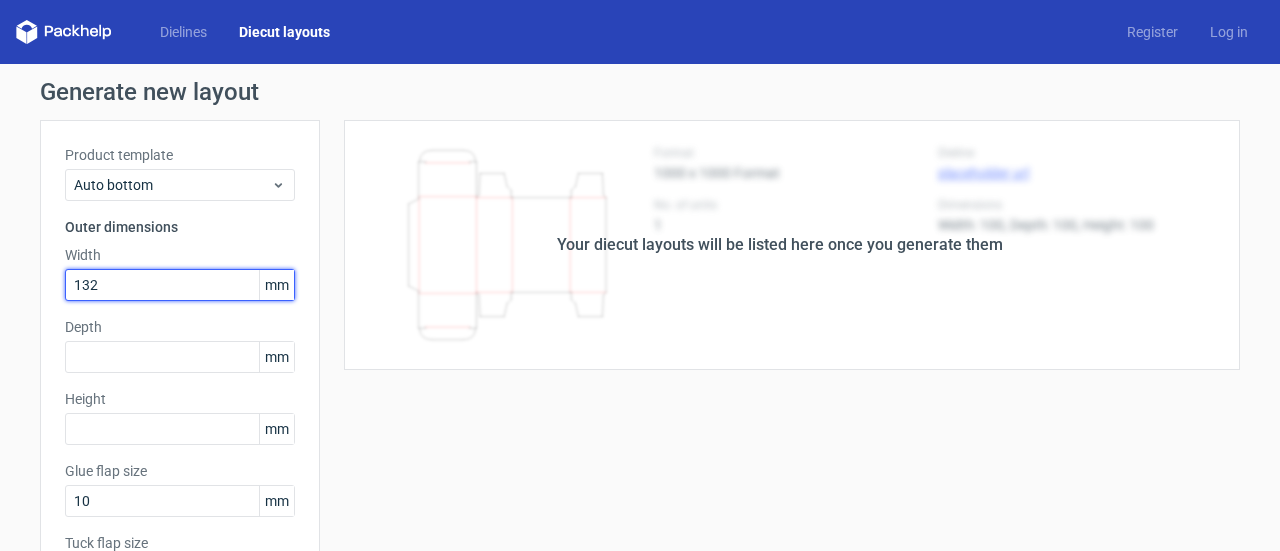 type on "132" 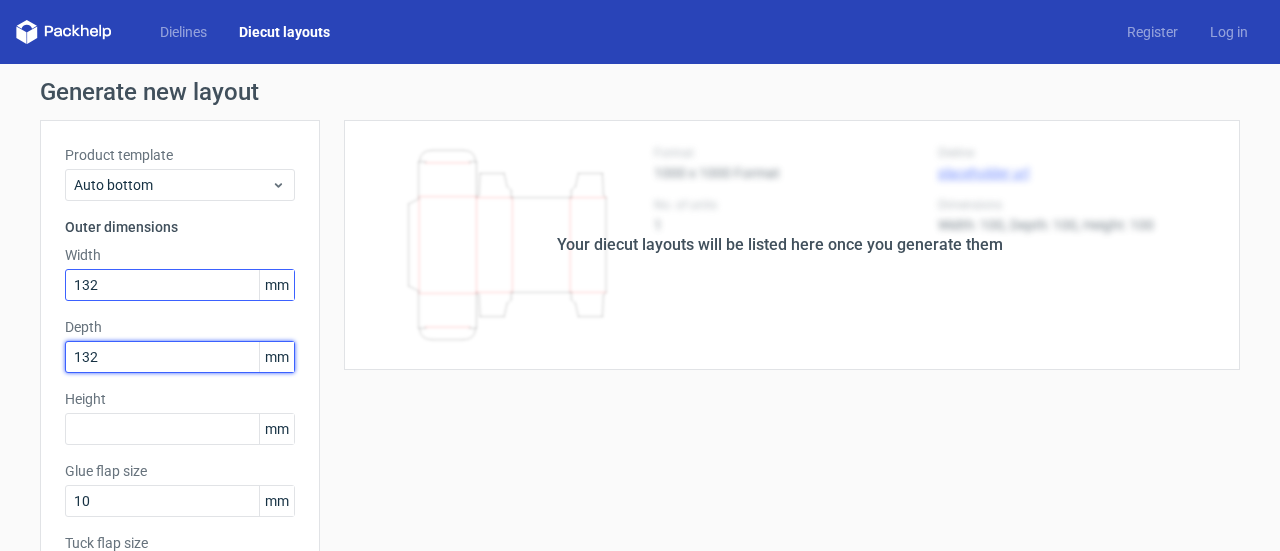 type on "132" 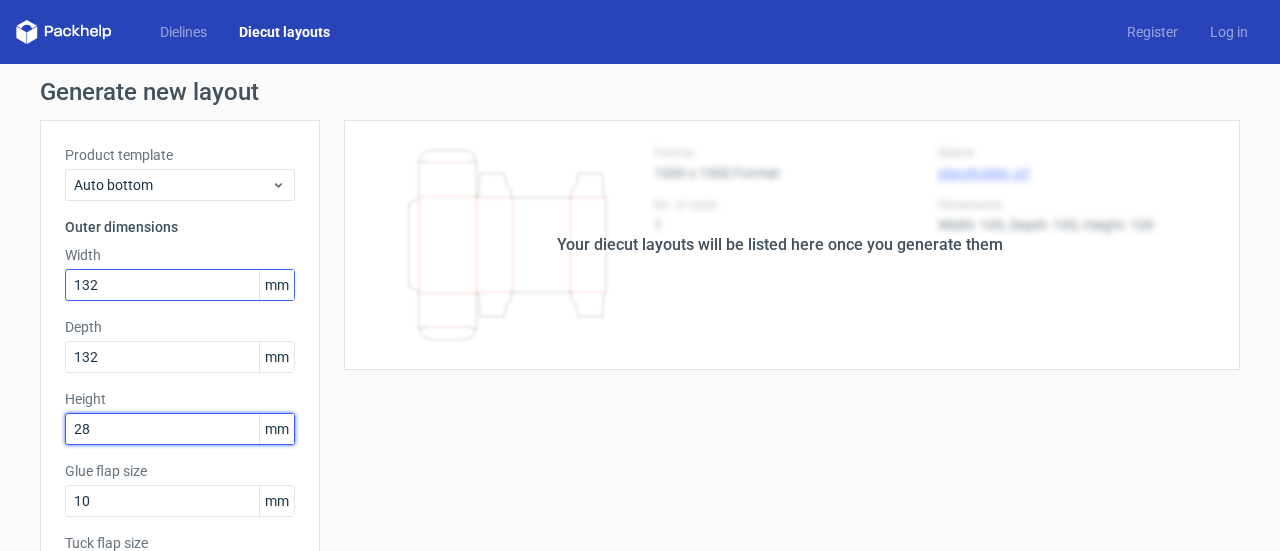 type on "28" 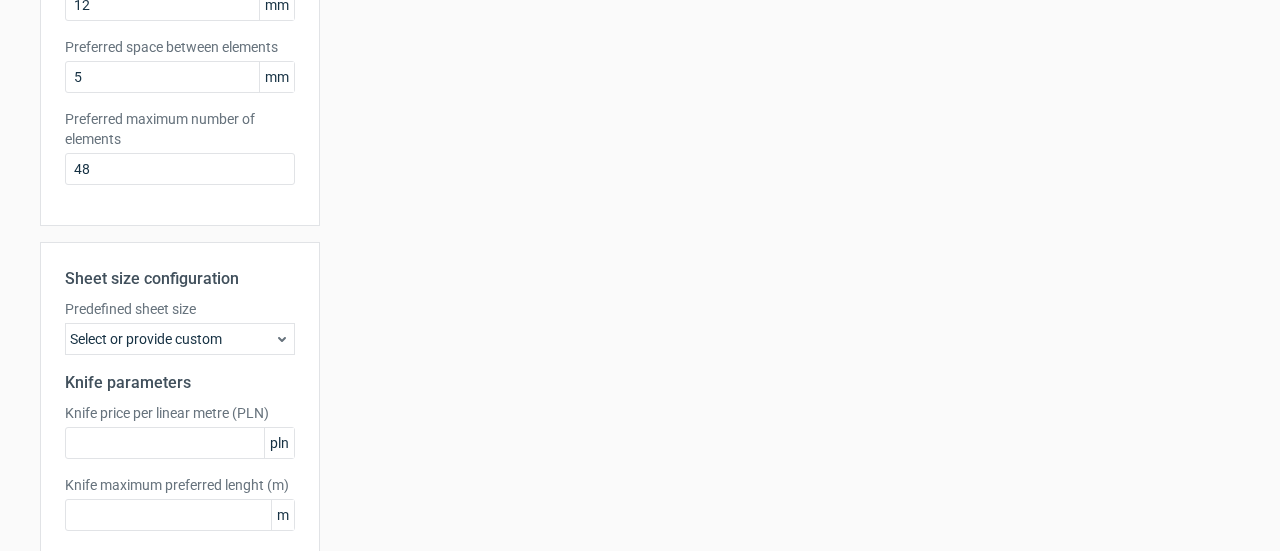 scroll, scrollTop: 600, scrollLeft: 0, axis: vertical 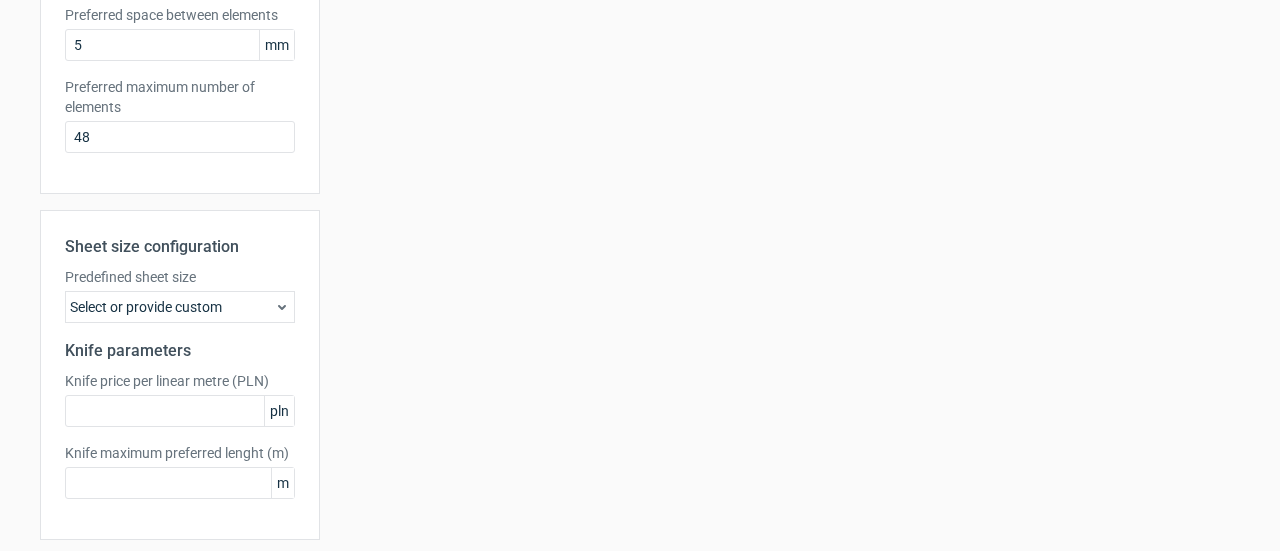 click on "Select or provide custom" at bounding box center [180, 307] 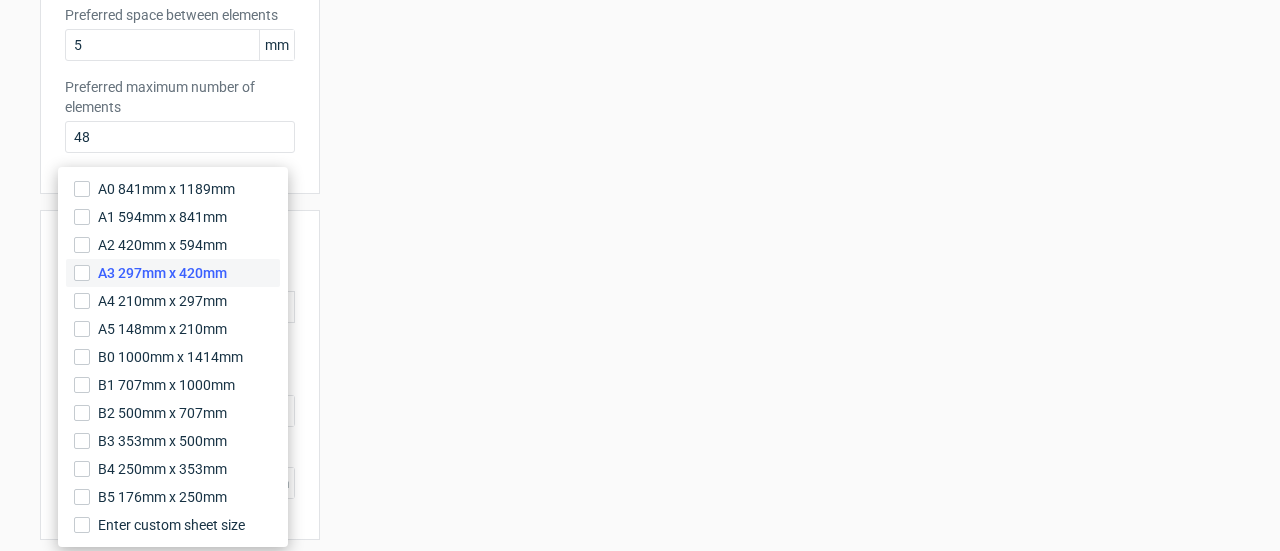 click on "A3 297mm x 420mm" at bounding box center (162, 273) 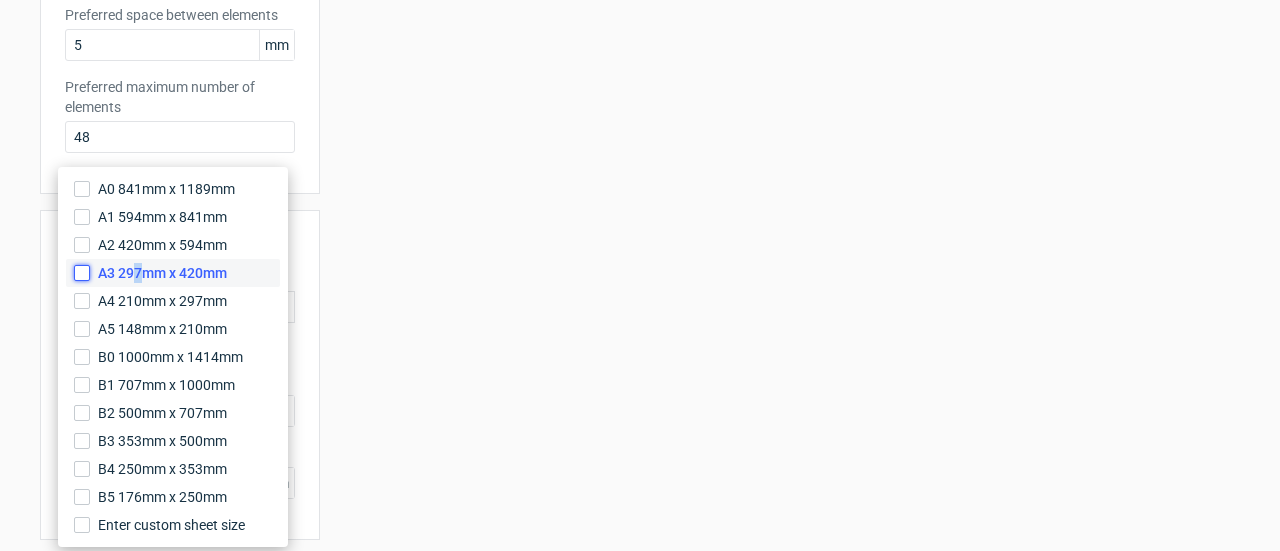 click on "A3 297mm x 420mm" at bounding box center (82, 273) 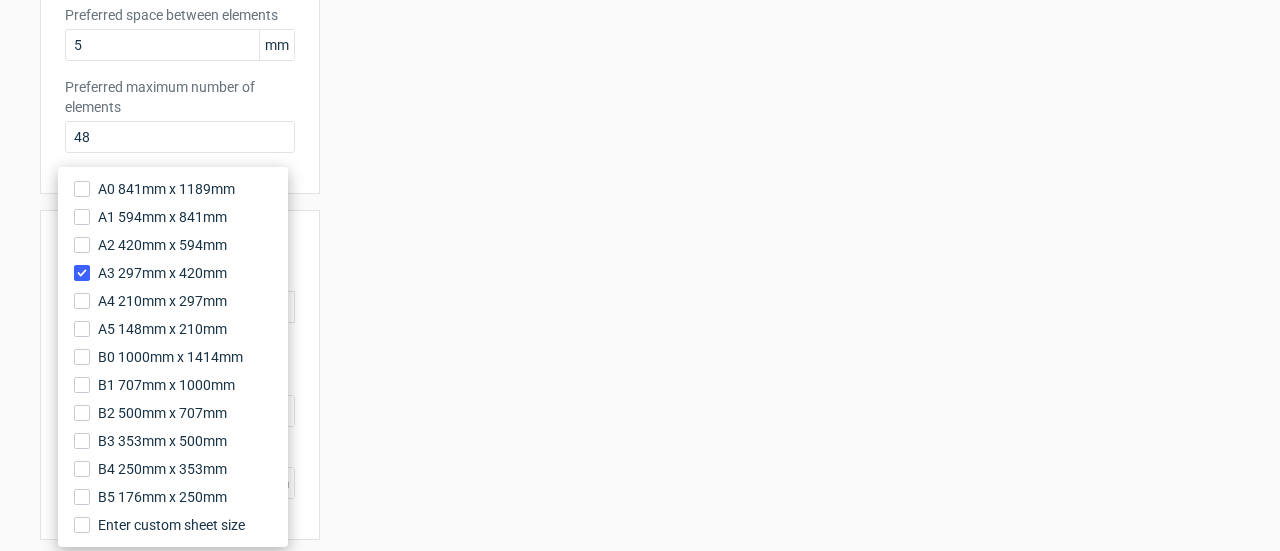 click on "Your diecut layouts will be listed here once you generate them  Height   Depth   Width  Format 1000 x 1000 Format No. of units 1 Dieline placeholder url Dimensions Width: 100, Depth: 100, Height: 100" at bounding box center (780, 62) 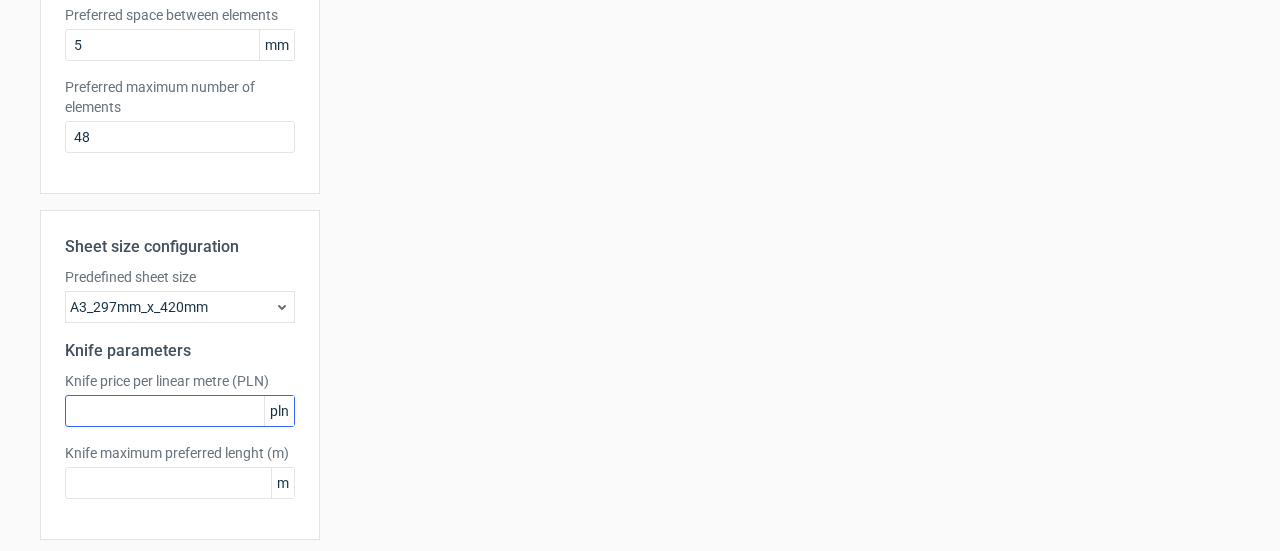 scroll, scrollTop: 670, scrollLeft: 0, axis: vertical 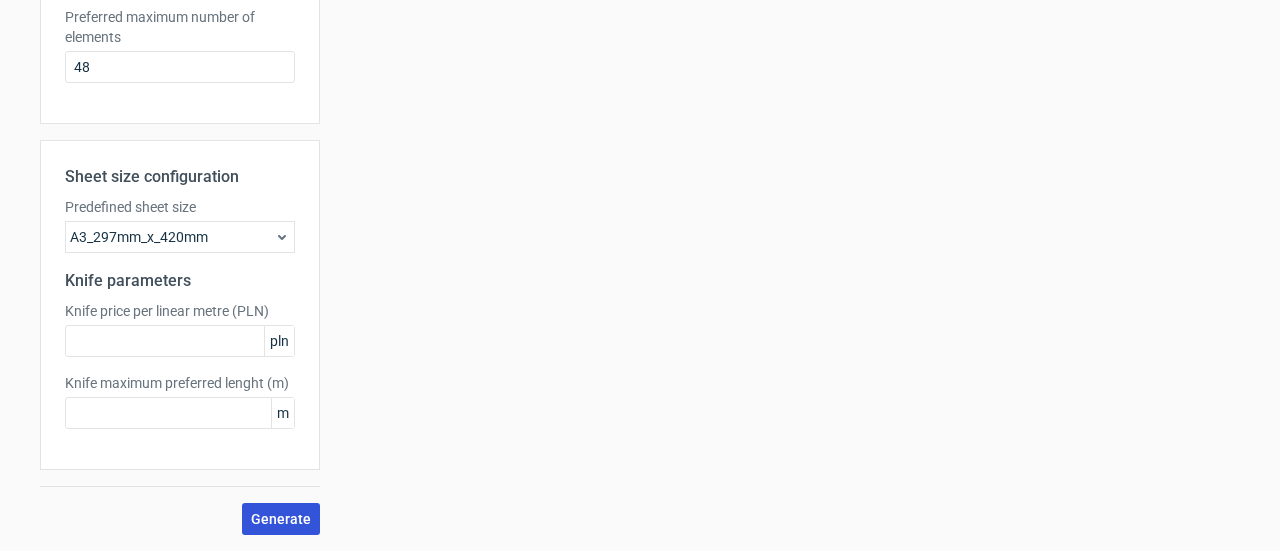 click on "Generate" at bounding box center [281, 519] 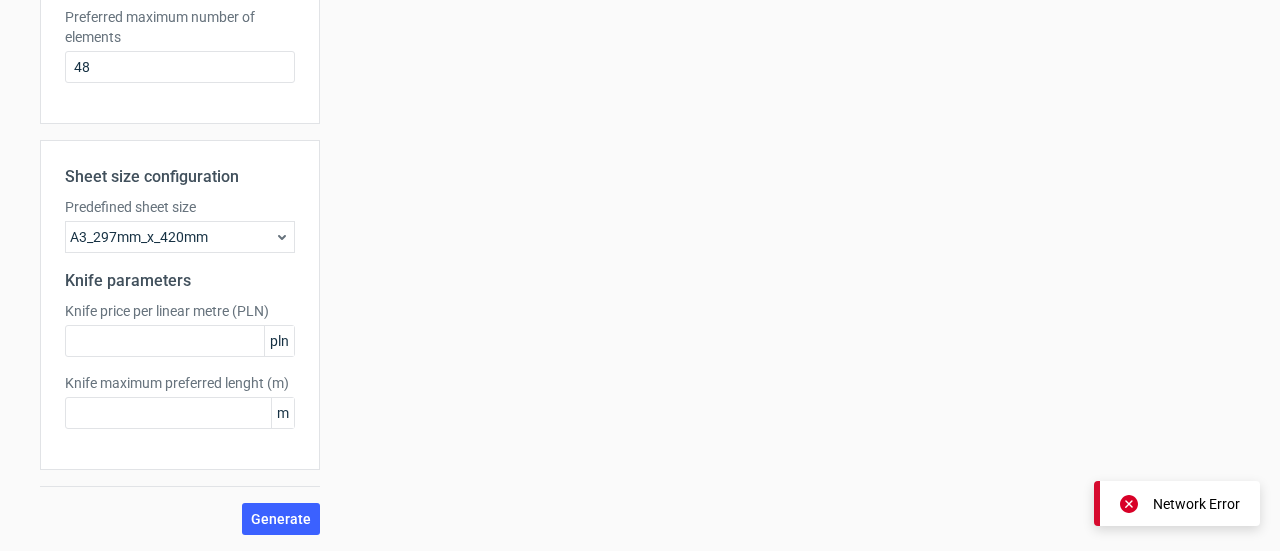 click 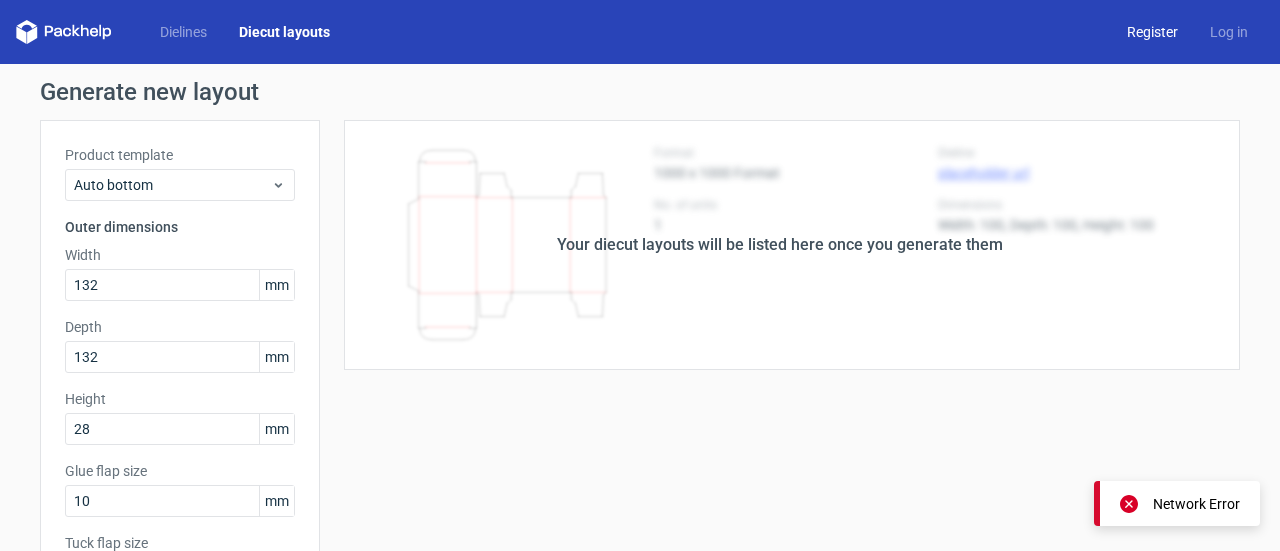 click on "Register" at bounding box center (1152, 32) 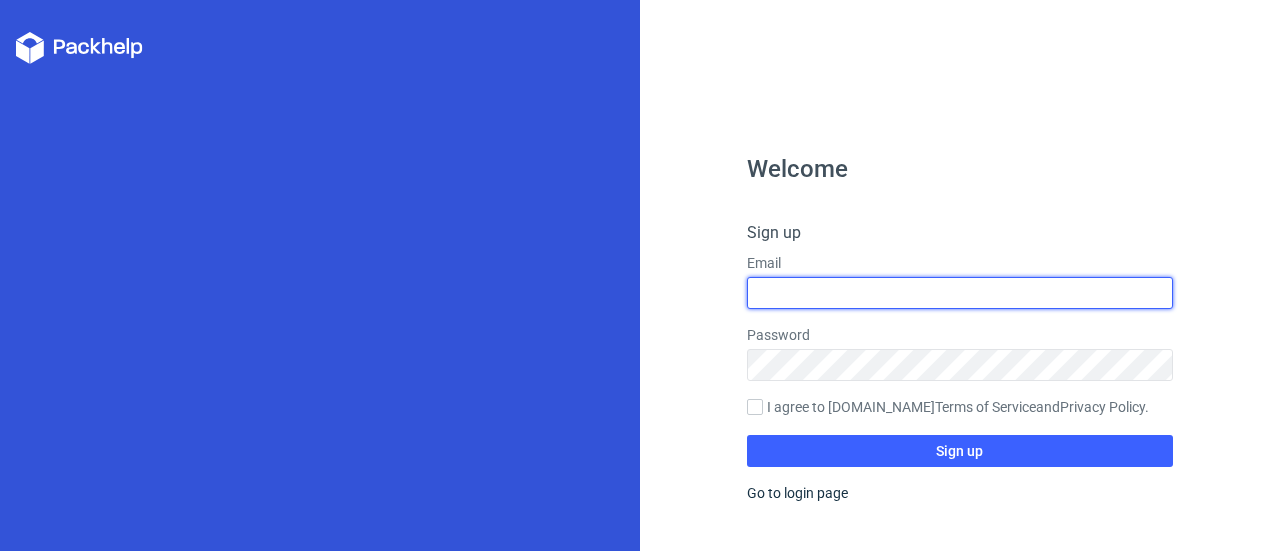 click at bounding box center (960, 293) 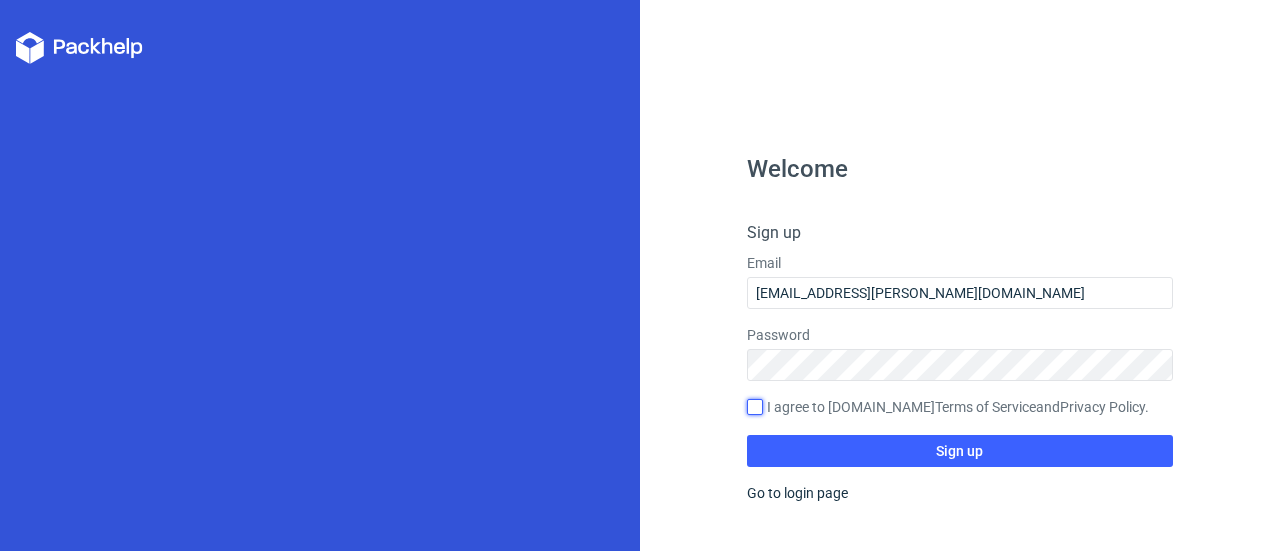click on "I agree to Packhelp.com  Terms of Service  and  Privacy Policy ." at bounding box center (755, 407) 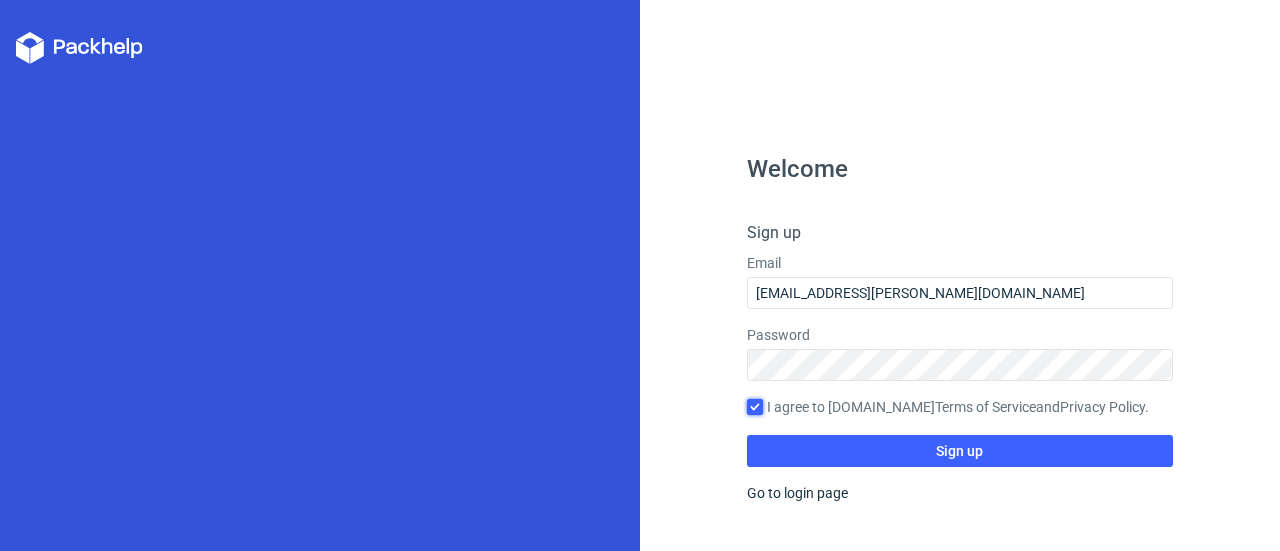 checkbox on "true" 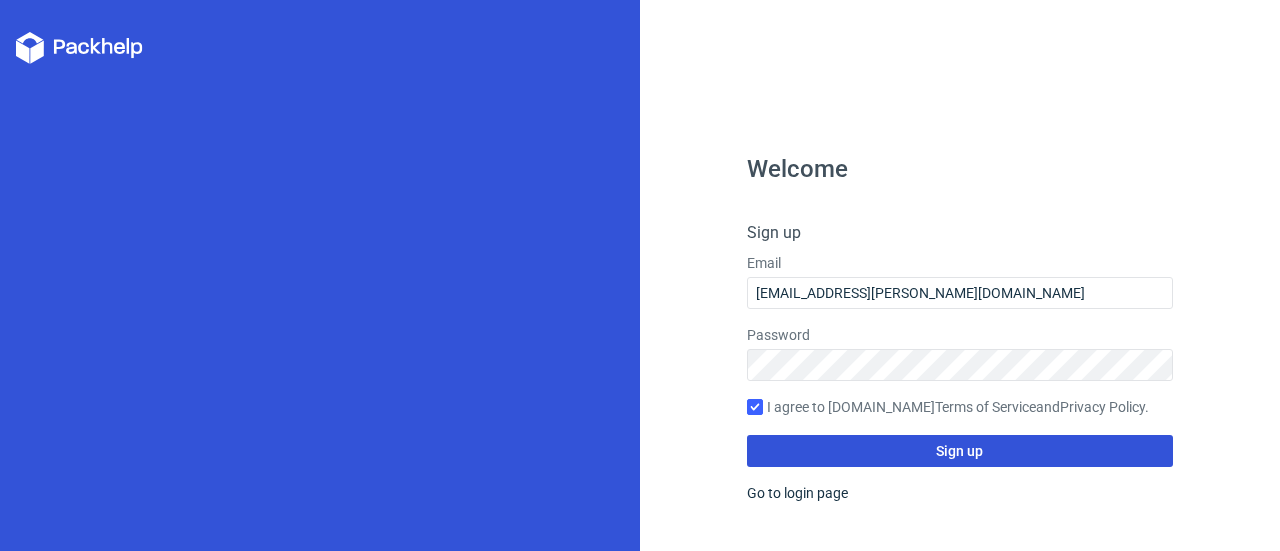 click on "Sign up" at bounding box center (959, 451) 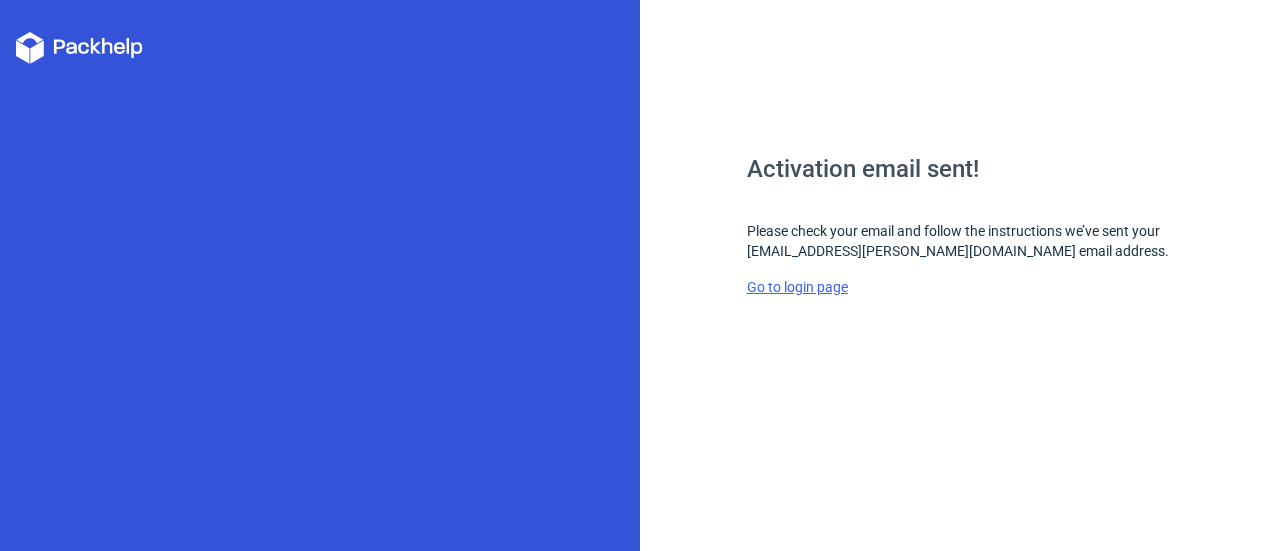 click on "Go to login page" at bounding box center [797, 287] 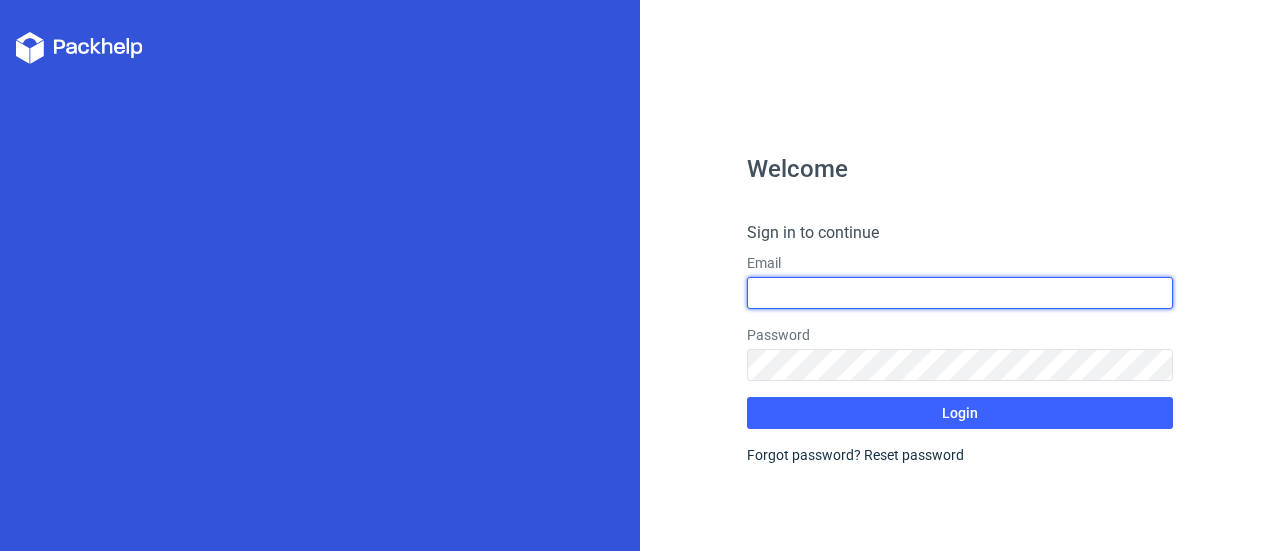 click at bounding box center (960, 293) 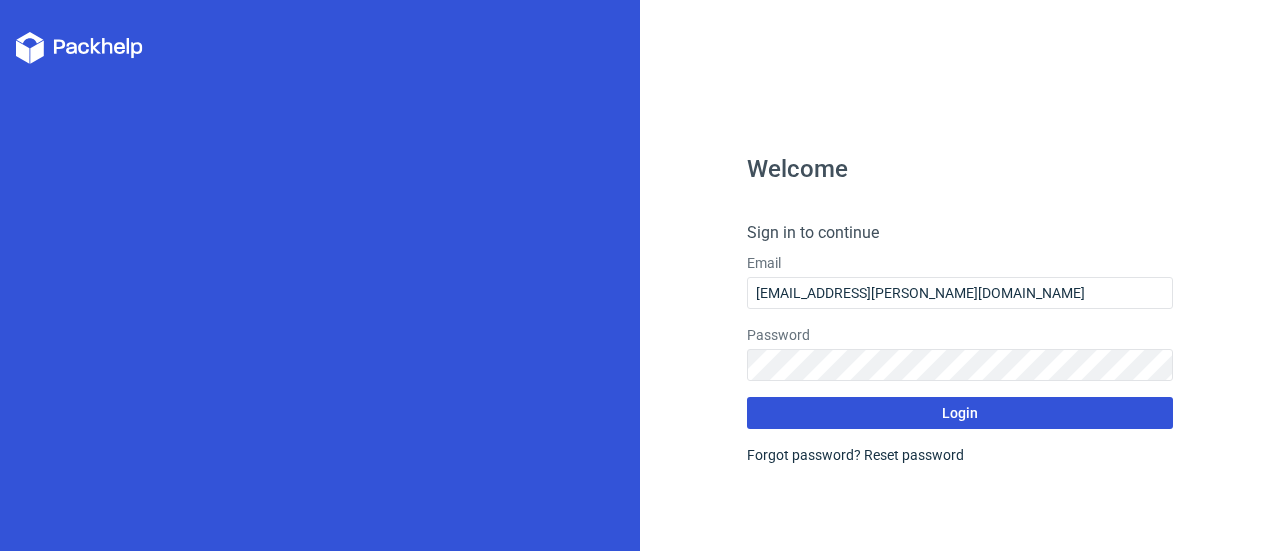 click on "Login" at bounding box center [960, 413] 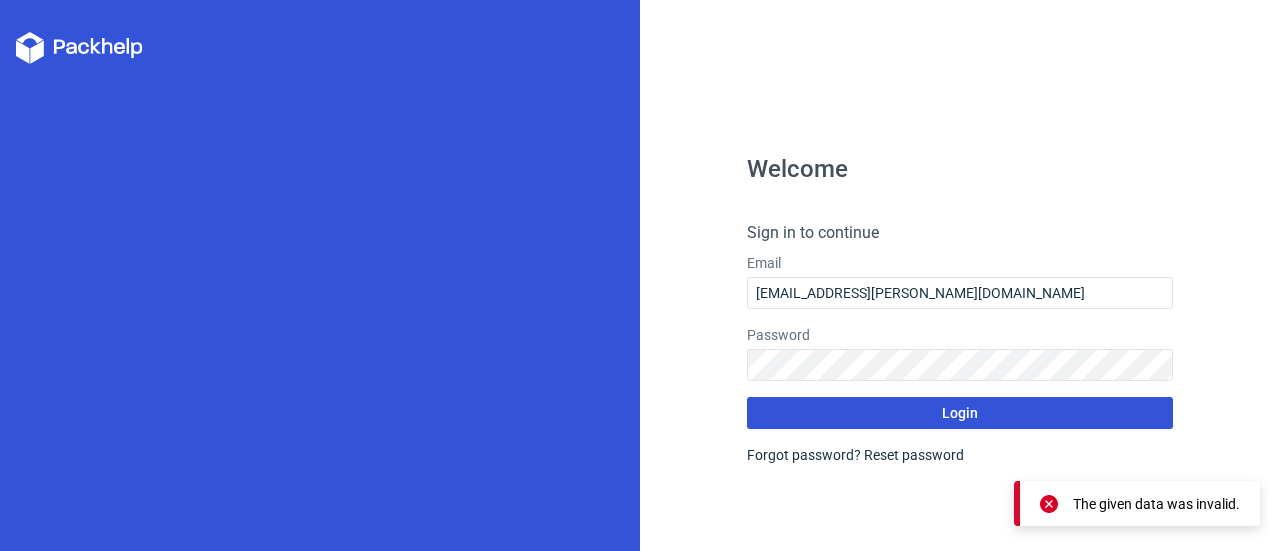 click on "Login" at bounding box center [960, 413] 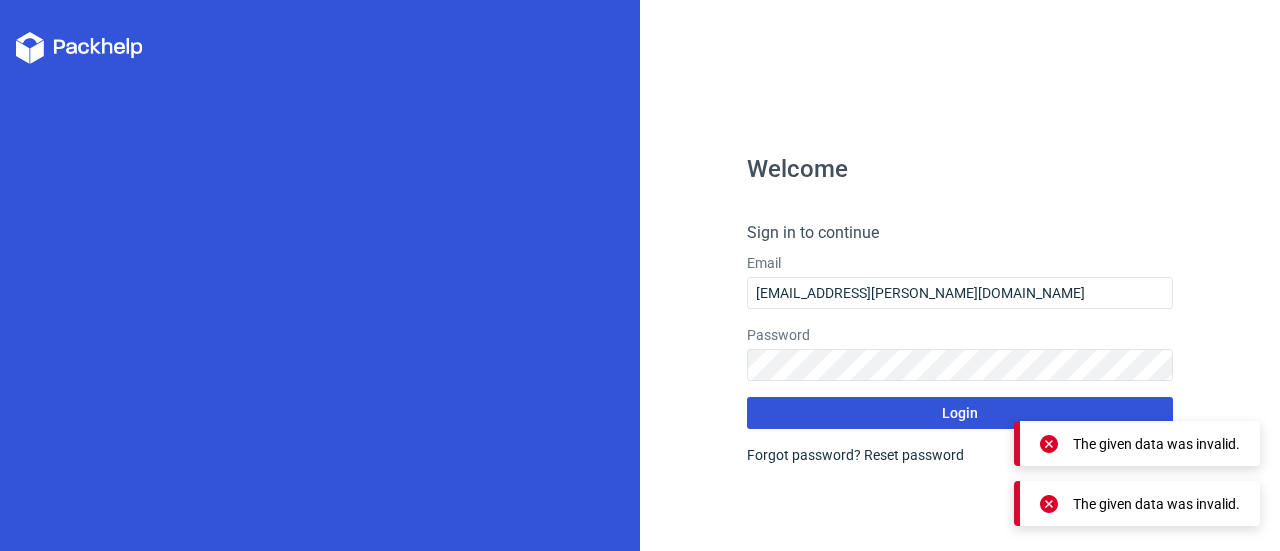 click on "Login" at bounding box center [960, 413] 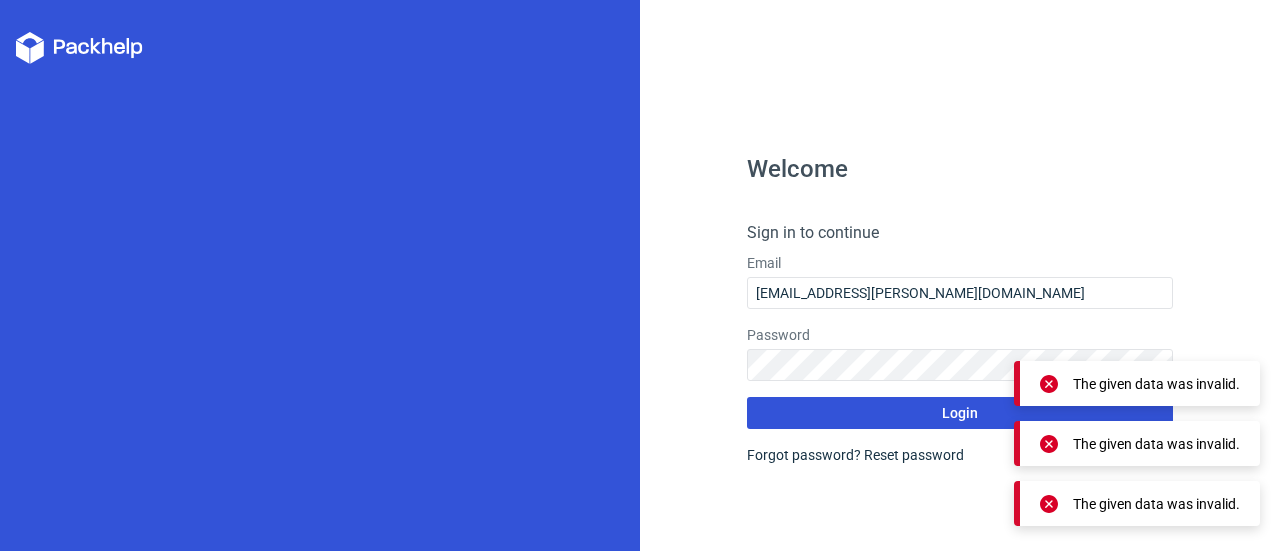 click on "Login" at bounding box center [960, 413] 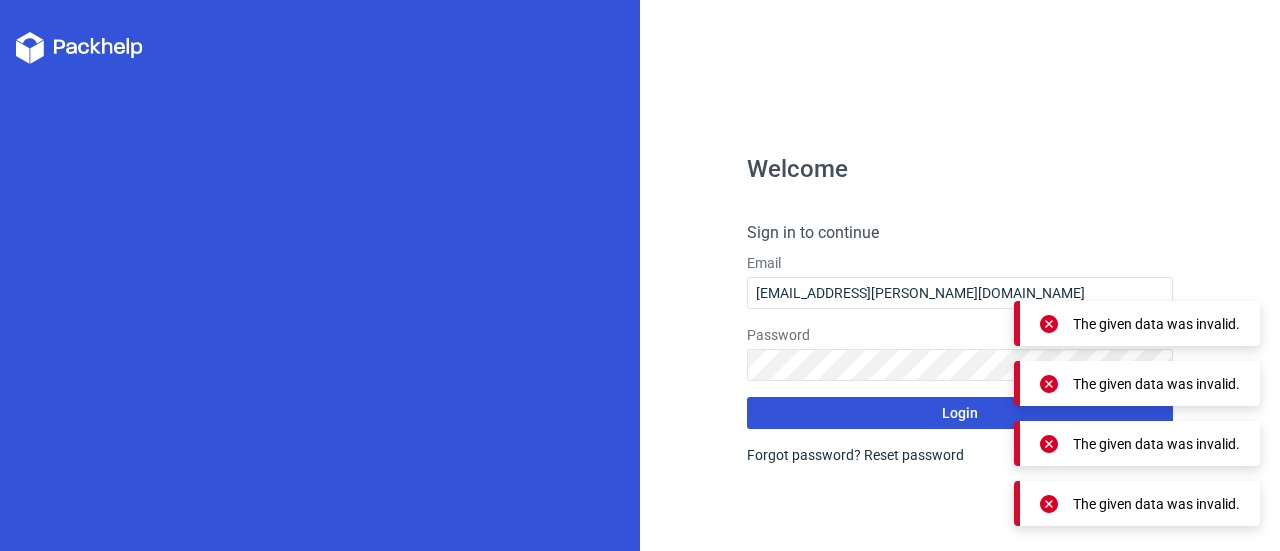 click on "Login" at bounding box center (960, 413) 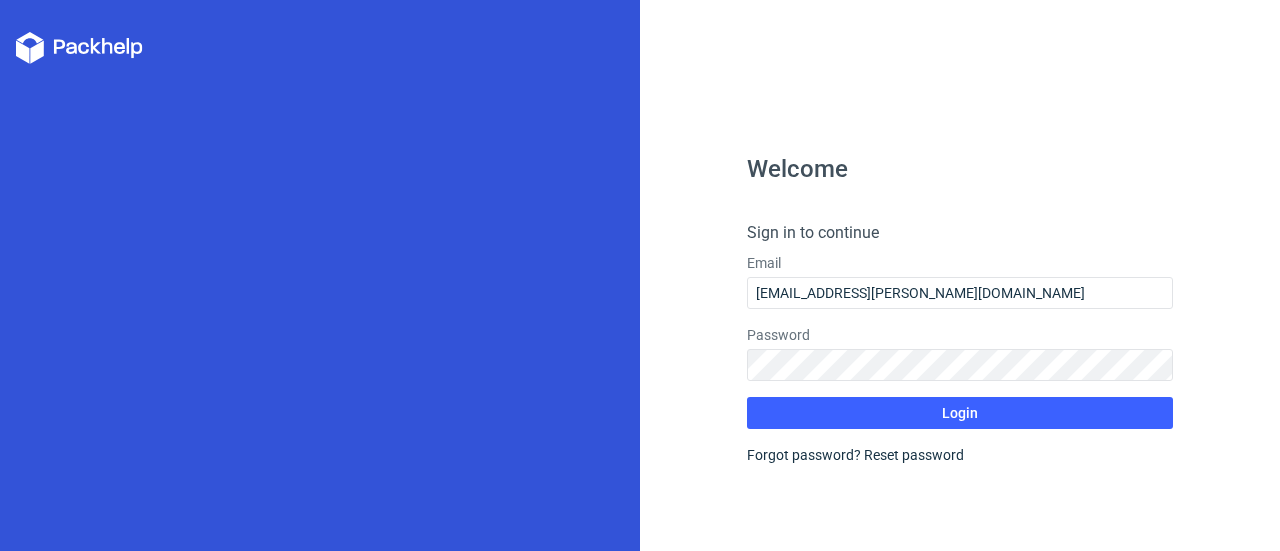click at bounding box center [320, 275] 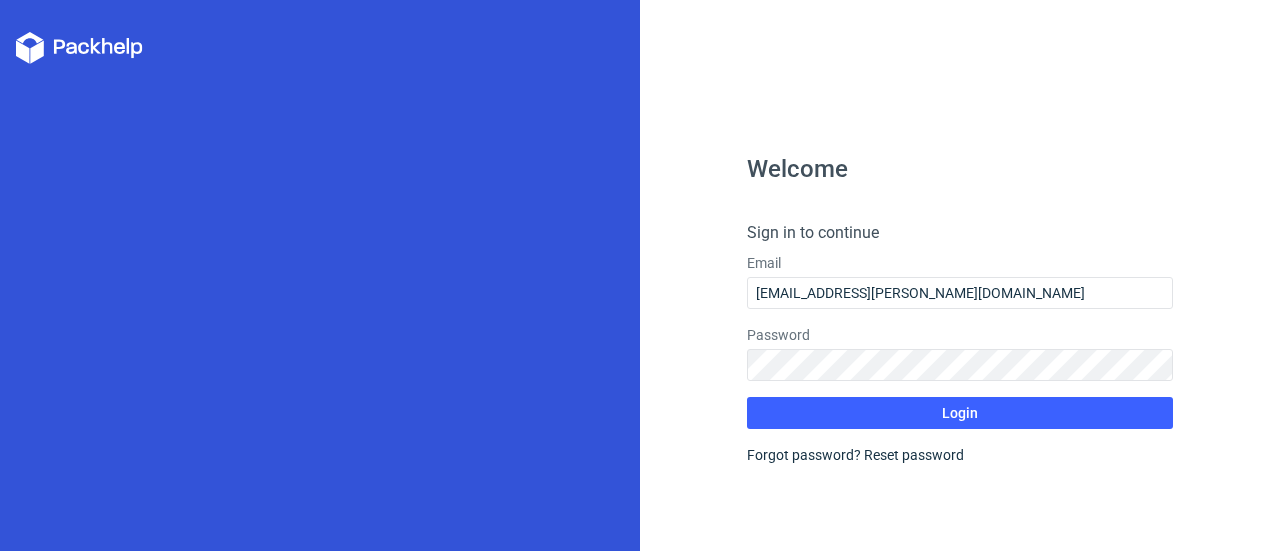 click 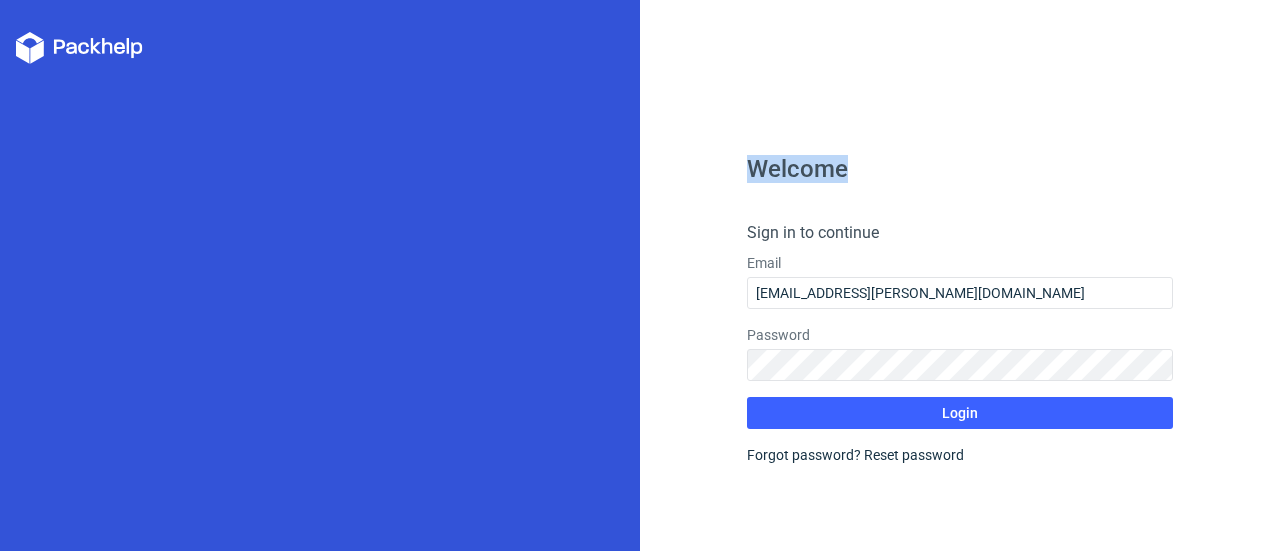 click 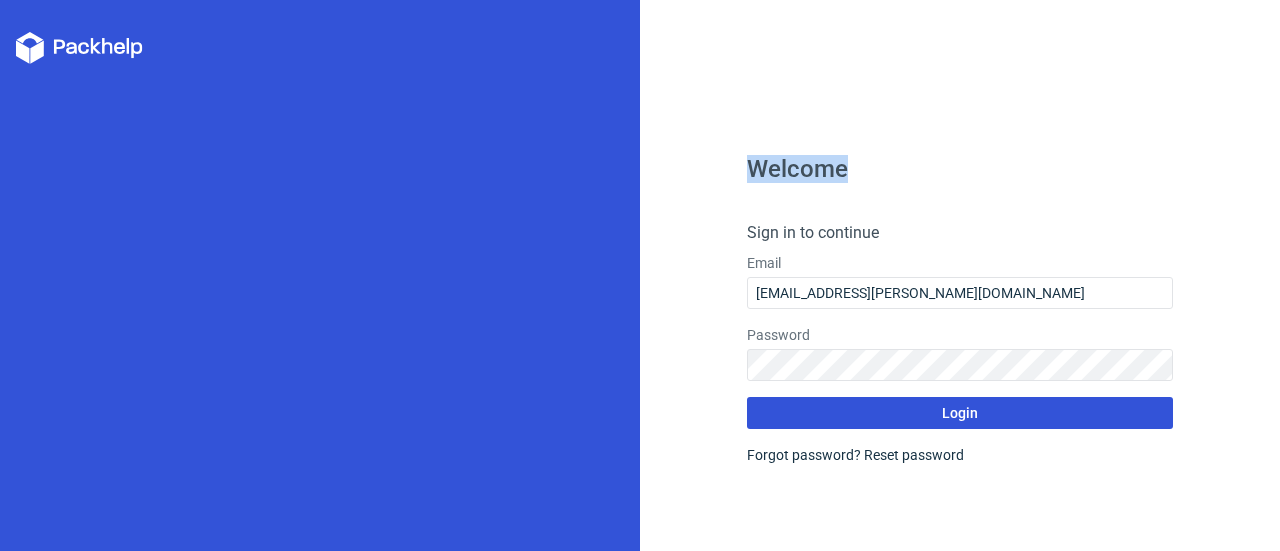 click on "Login" at bounding box center [960, 413] 